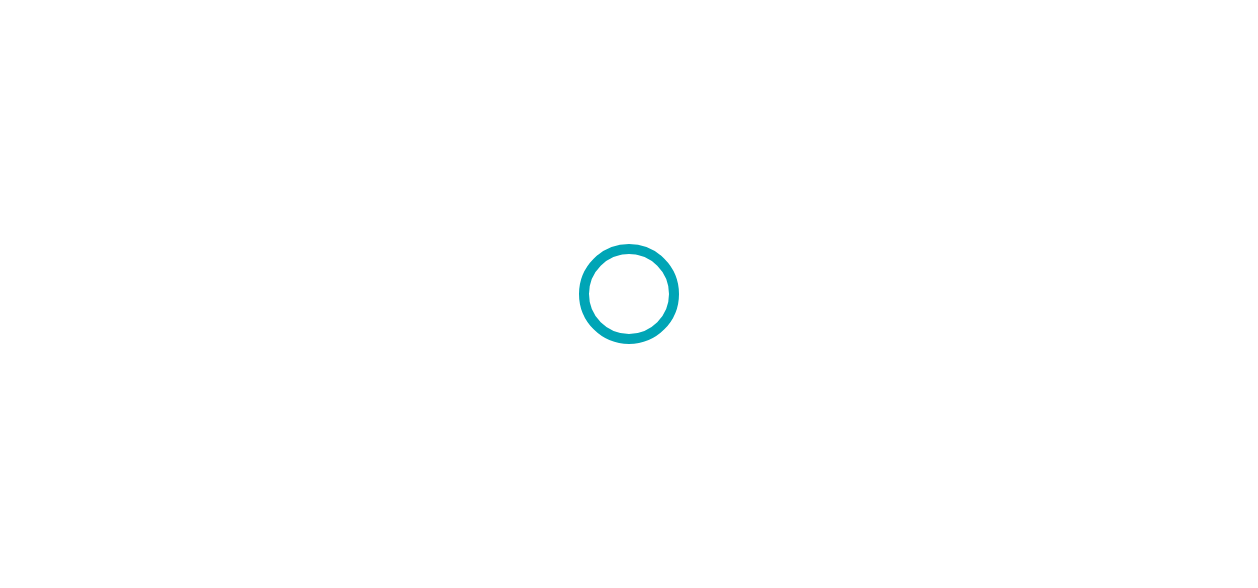 scroll, scrollTop: 0, scrollLeft: 0, axis: both 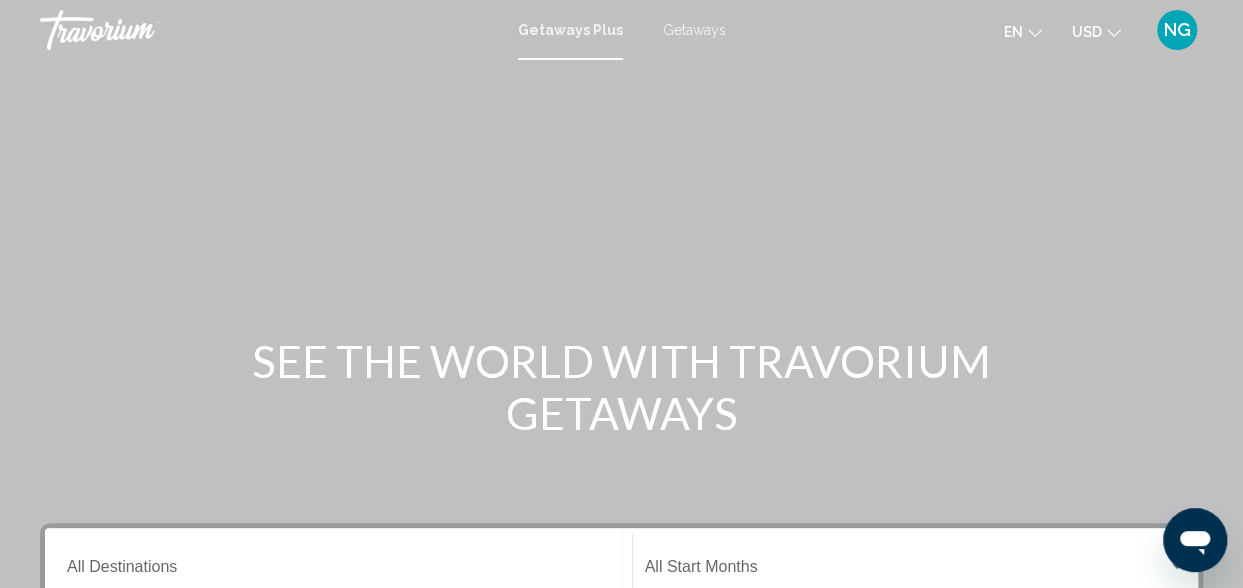 click on "Getaways Plus" at bounding box center [570, 30] 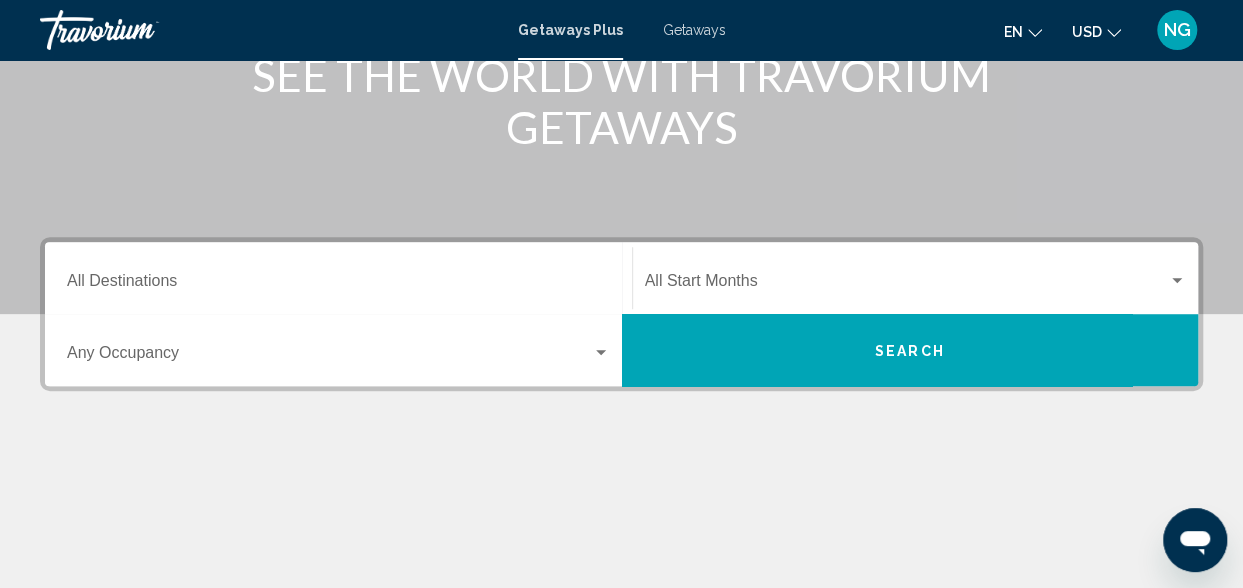 scroll, scrollTop: 298, scrollLeft: 0, axis: vertical 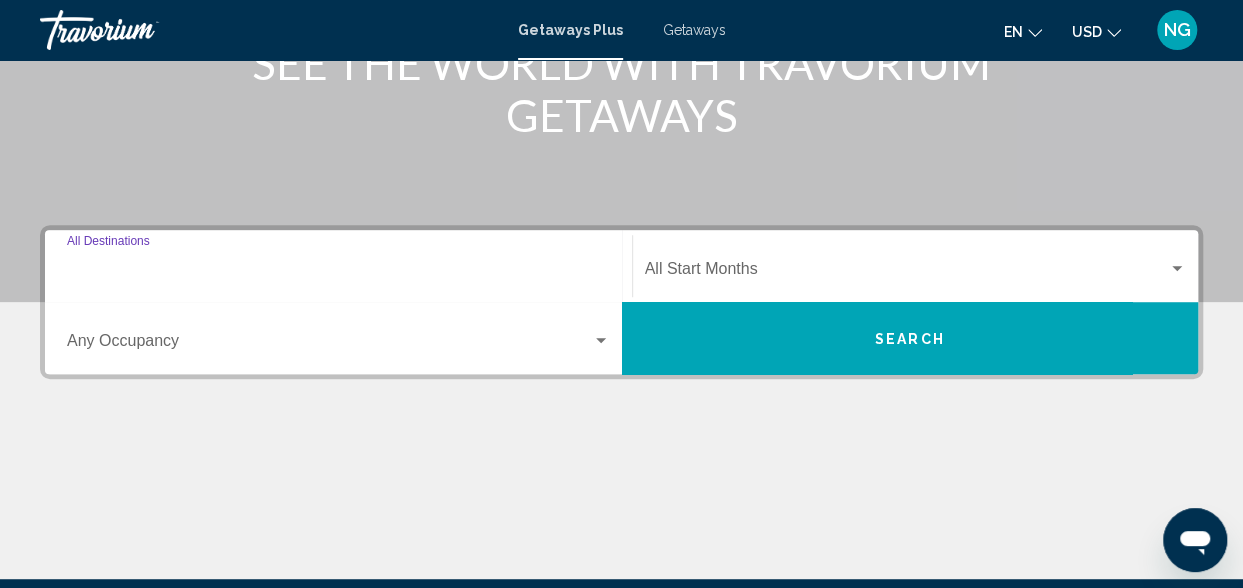 click on "Destination All Destinations" at bounding box center [338, 273] 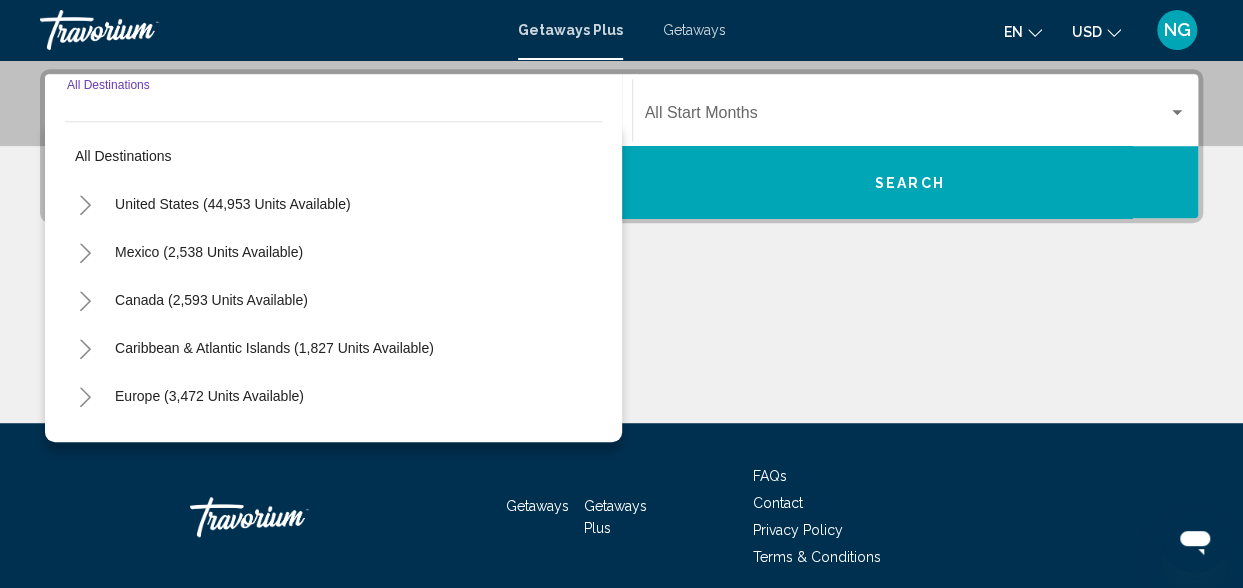 scroll, scrollTop: 458, scrollLeft: 0, axis: vertical 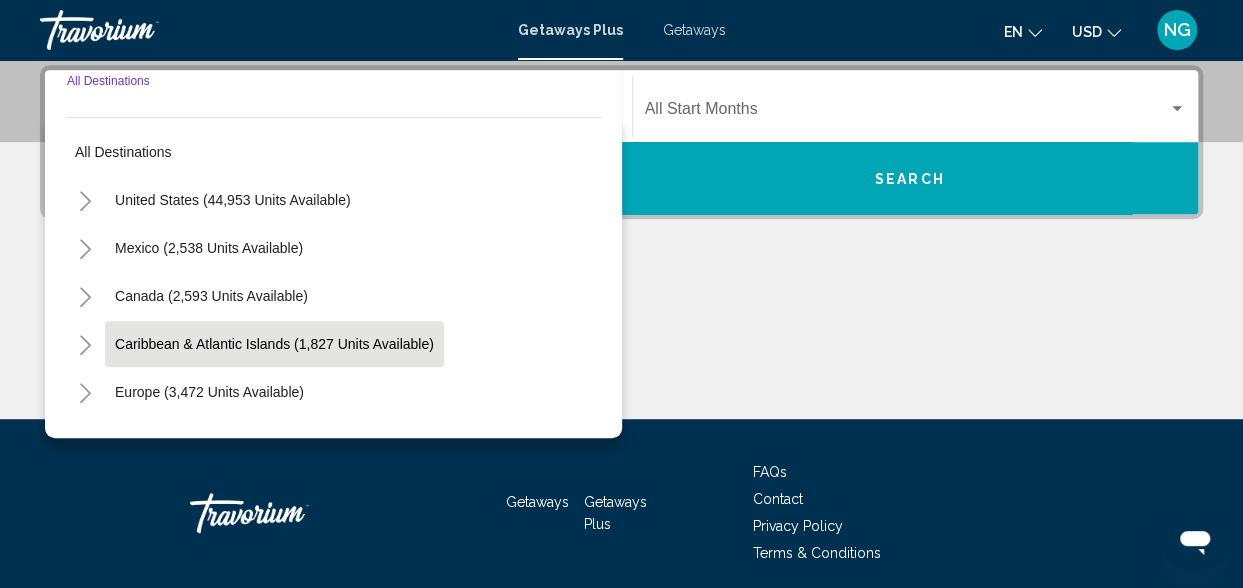 click on "Caribbean & Atlantic Islands (1,827 units available)" at bounding box center (209, 392) 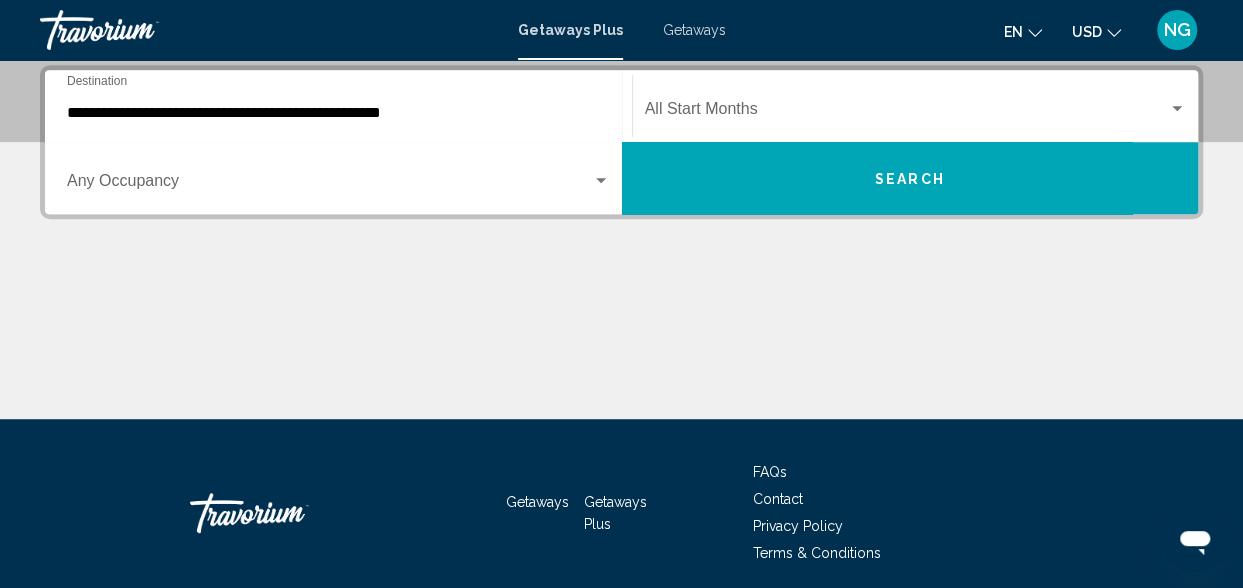 click at bounding box center [621, 344] 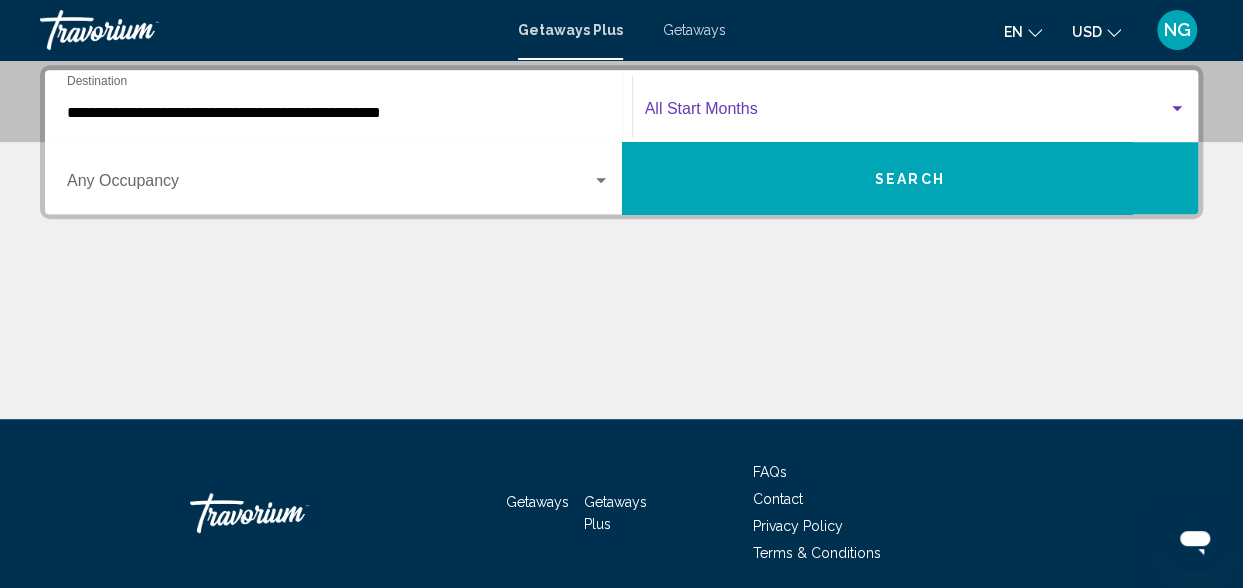 click at bounding box center (1177, 109) 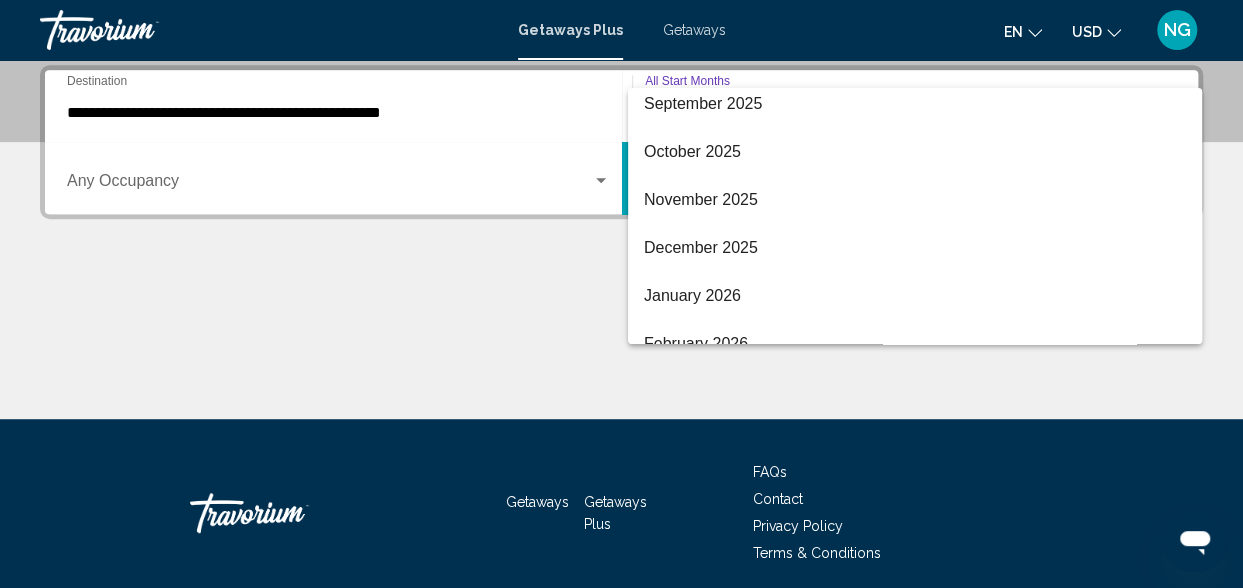 scroll, scrollTop: 112, scrollLeft: 0, axis: vertical 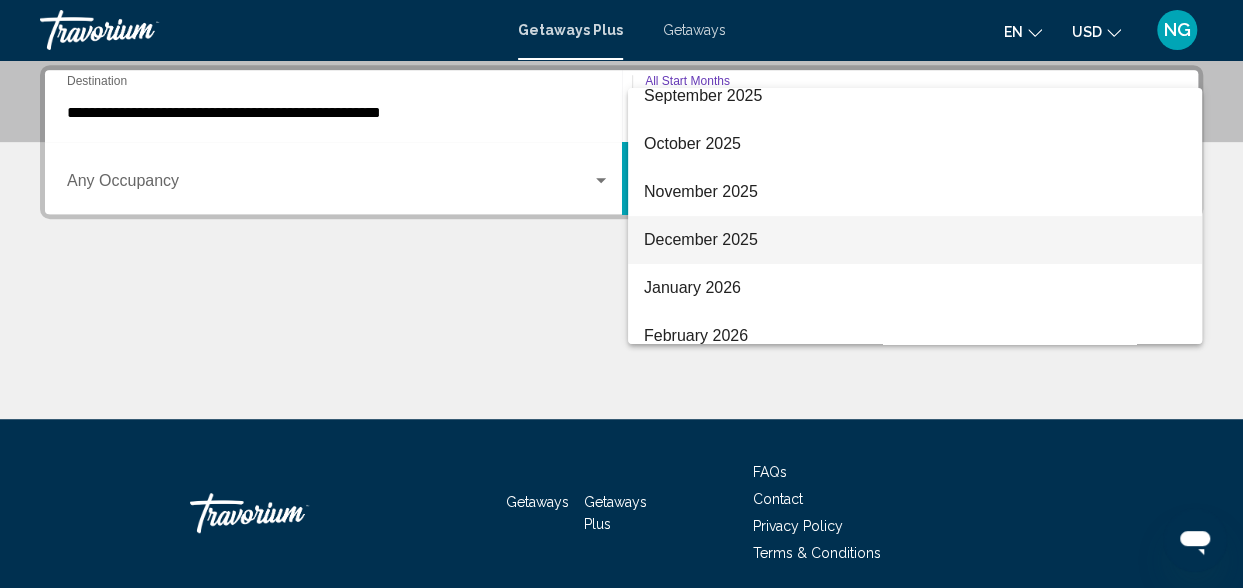click on "December 2025" at bounding box center [915, 240] 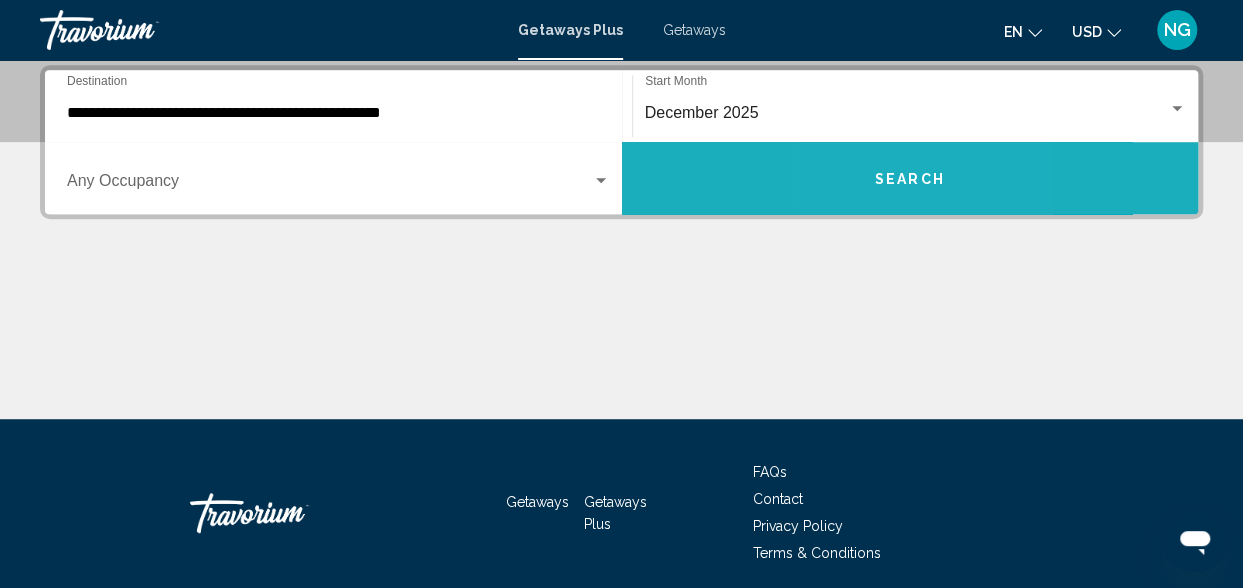 click on "Search" at bounding box center (910, 178) 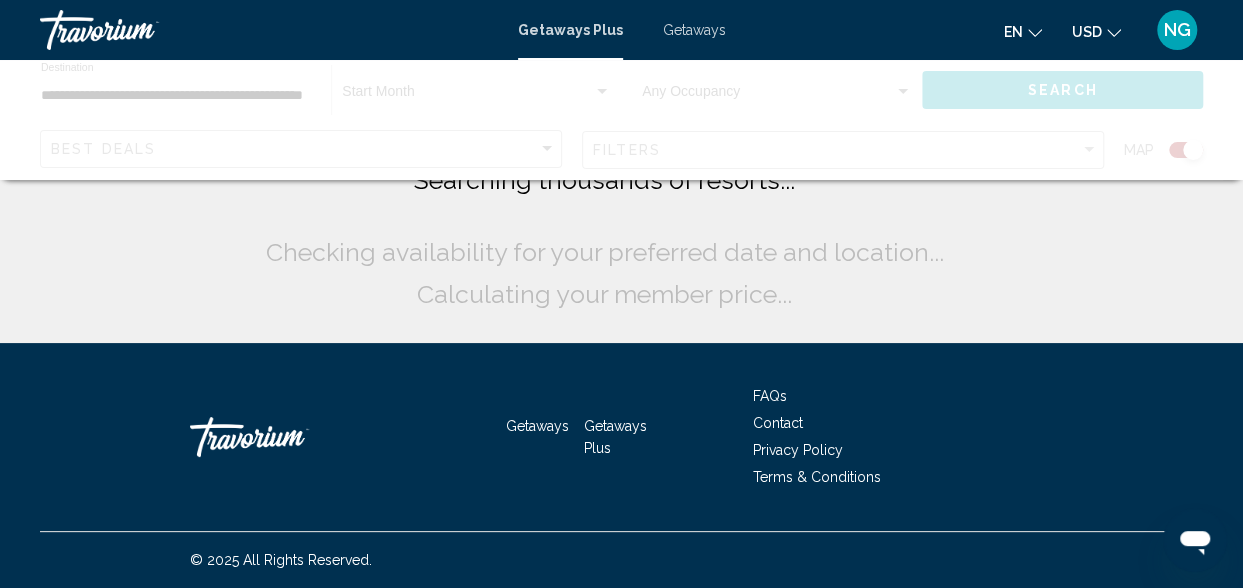 scroll, scrollTop: 0, scrollLeft: 0, axis: both 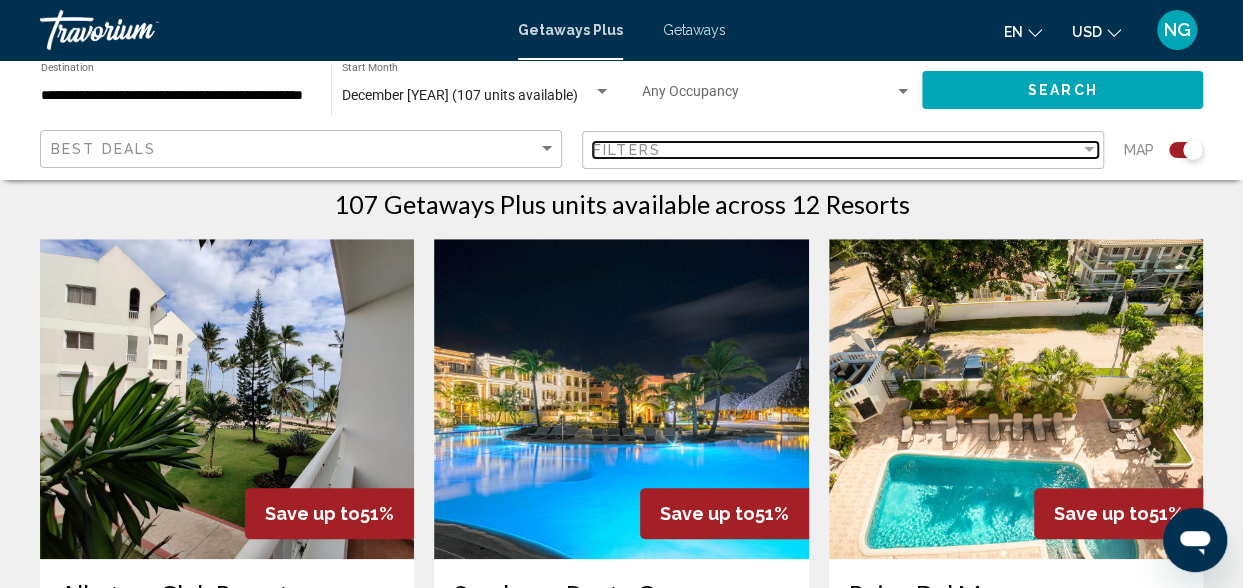click at bounding box center (1089, 150) 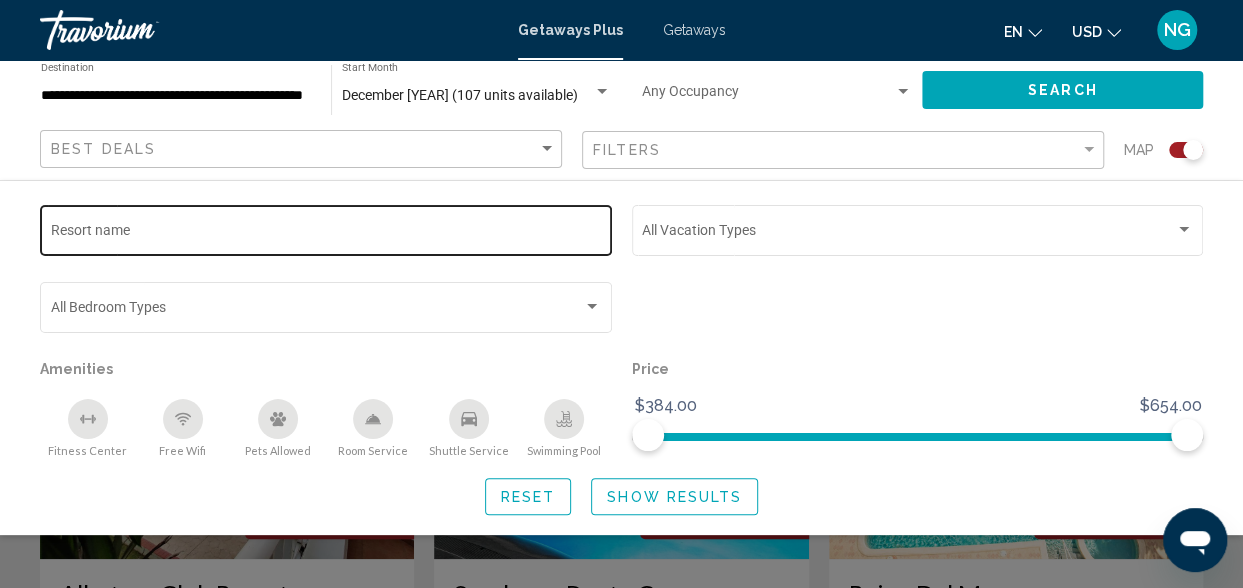 click on "Resort name" 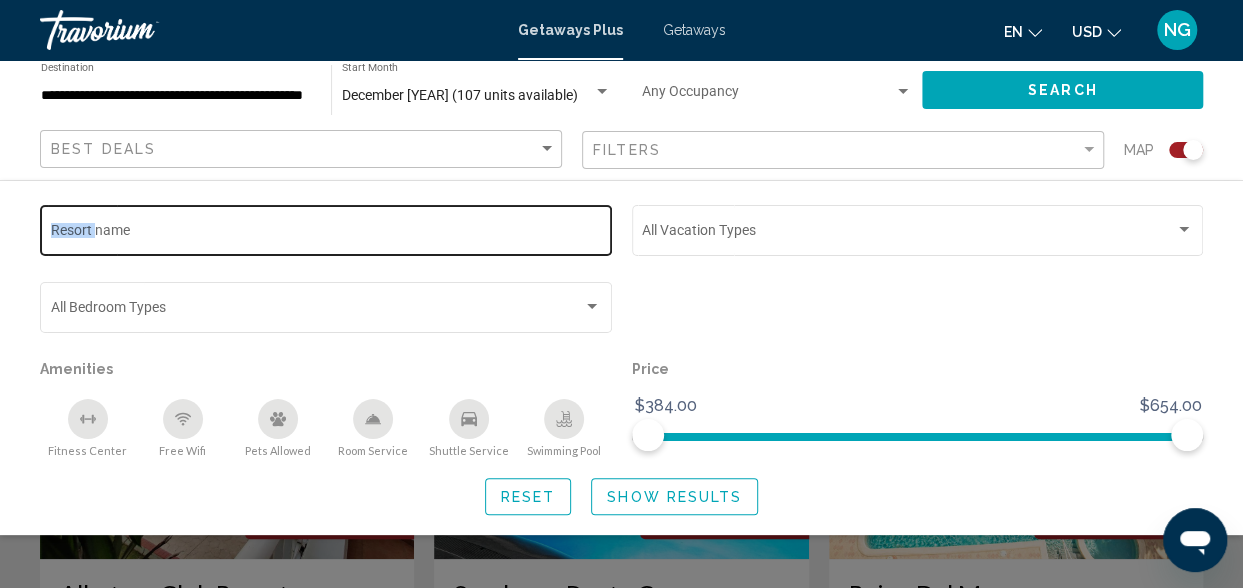 click on "Resort name" 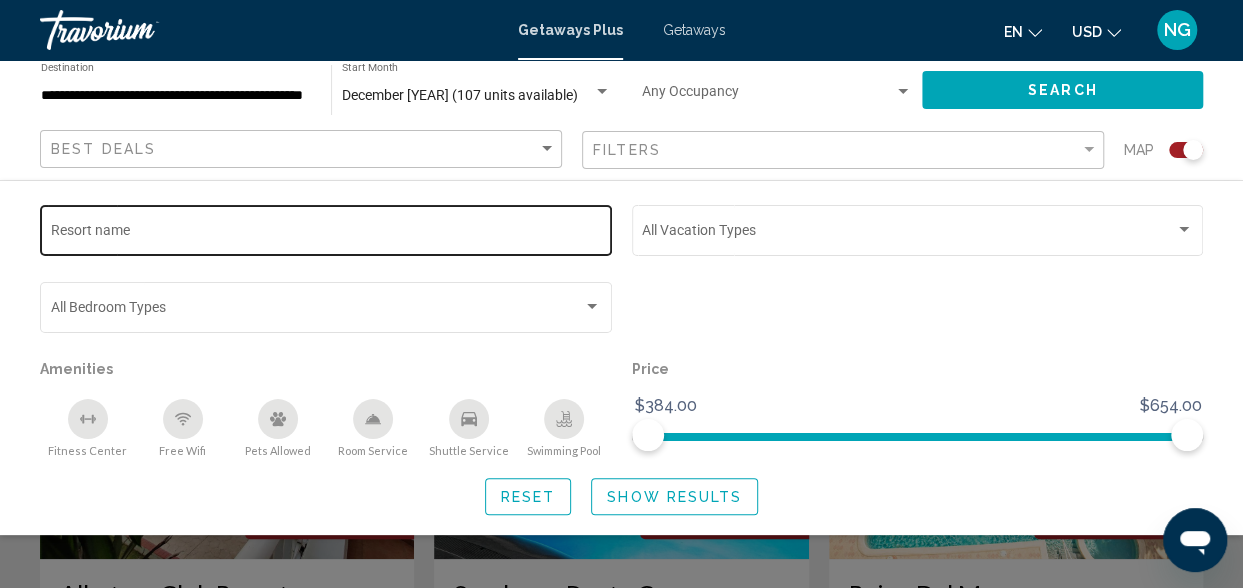 click on "Resort name" 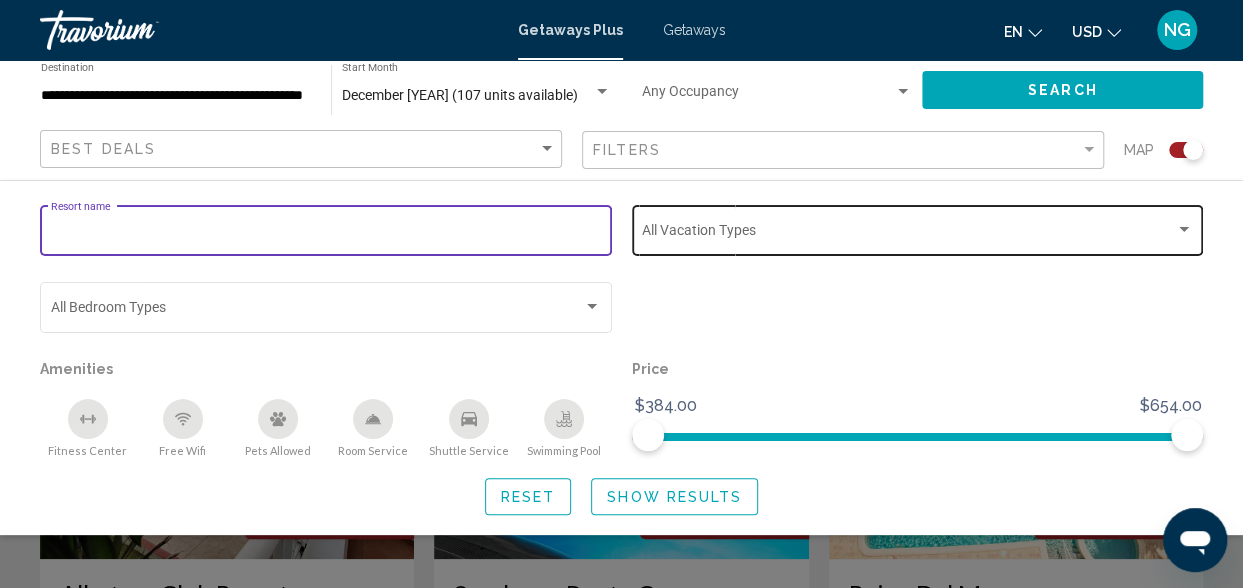click at bounding box center [908, 234] 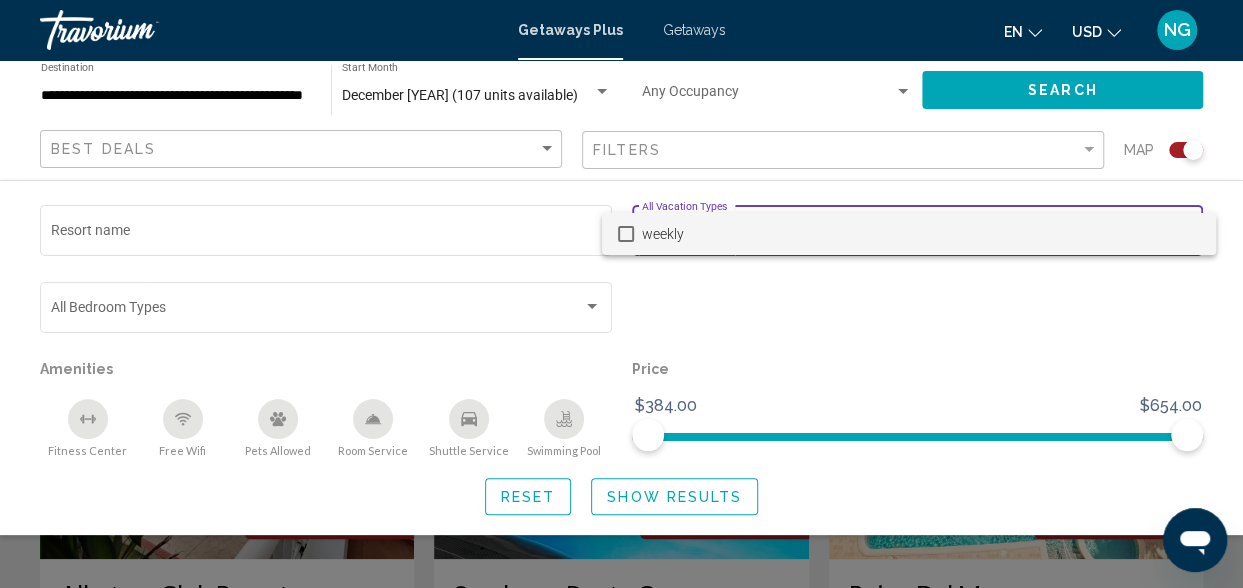click at bounding box center [621, 294] 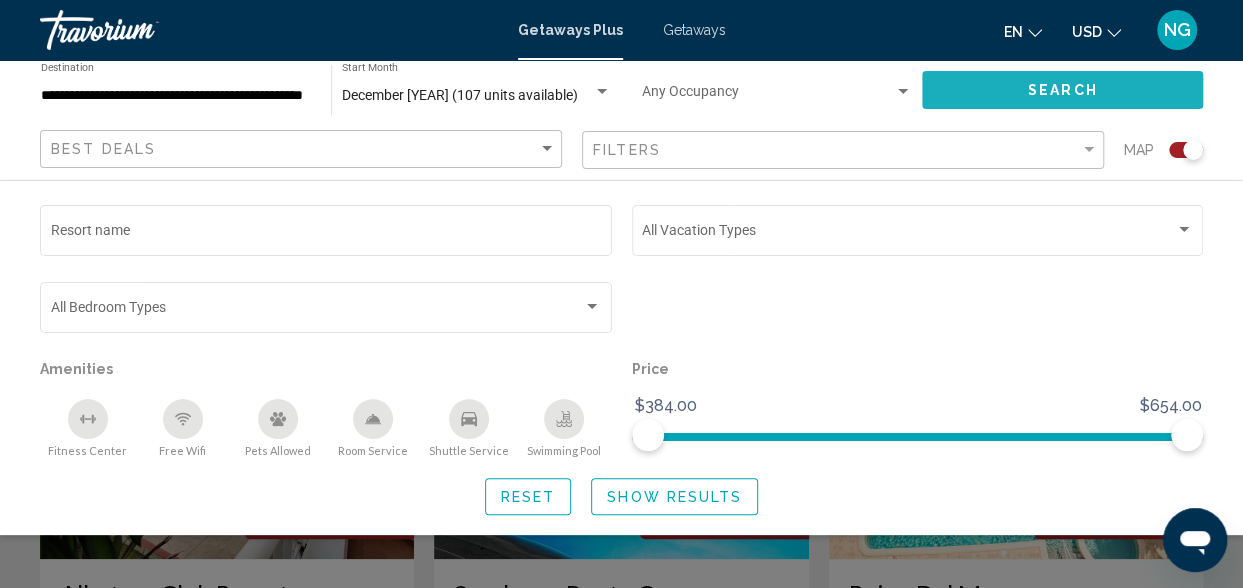 click on "Search" 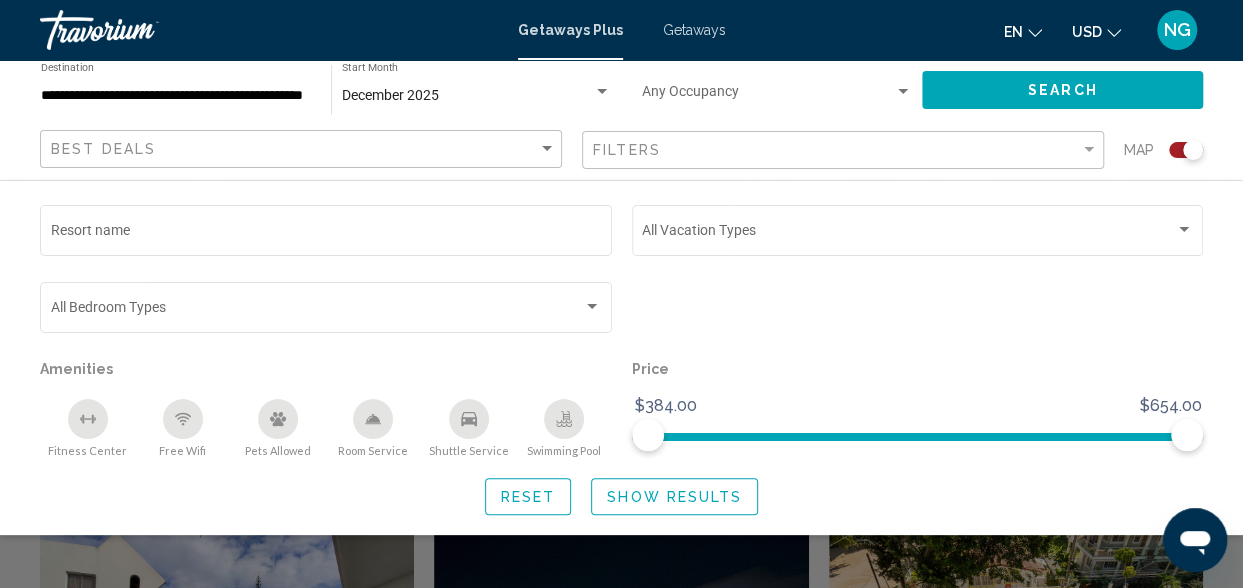 scroll, scrollTop: 0, scrollLeft: 0, axis: both 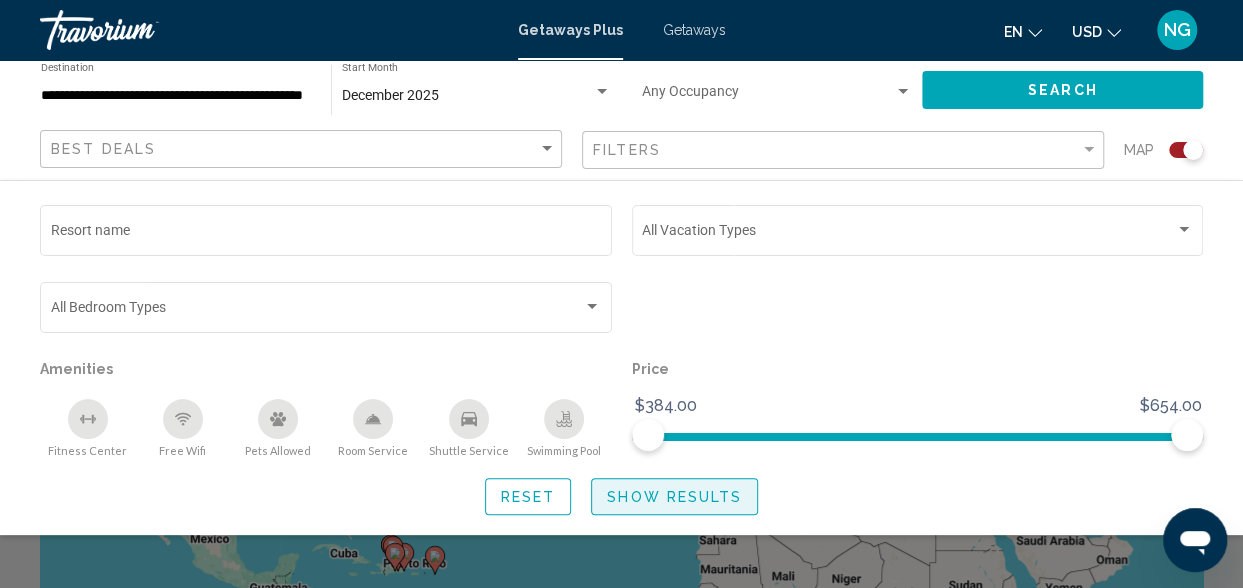 click on "Show Results" 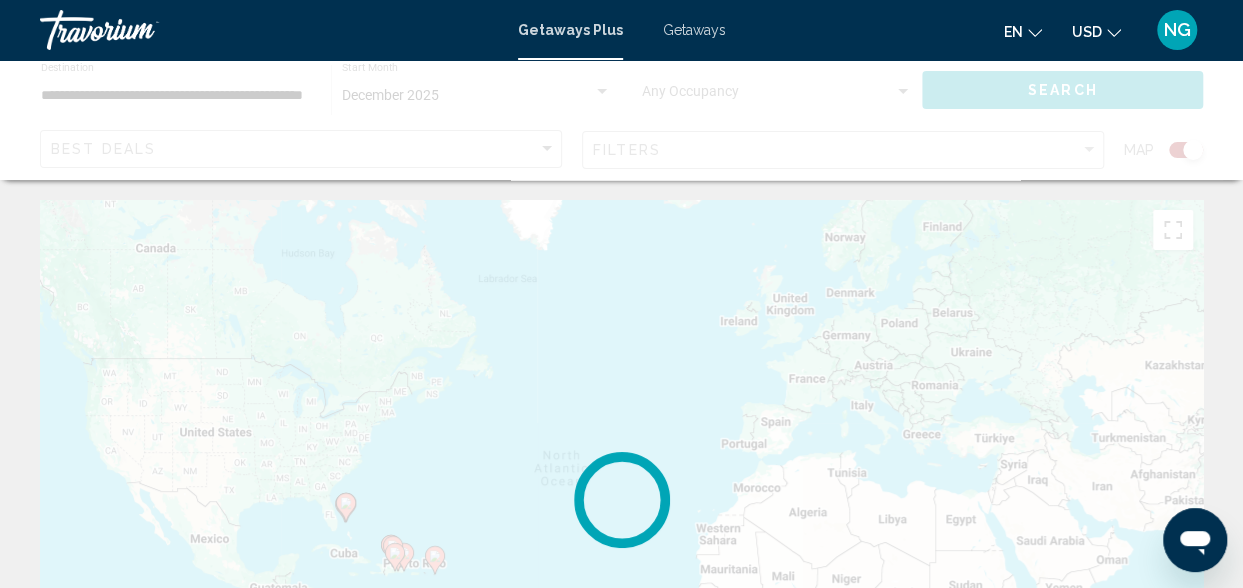 click at bounding box center (621, 500) 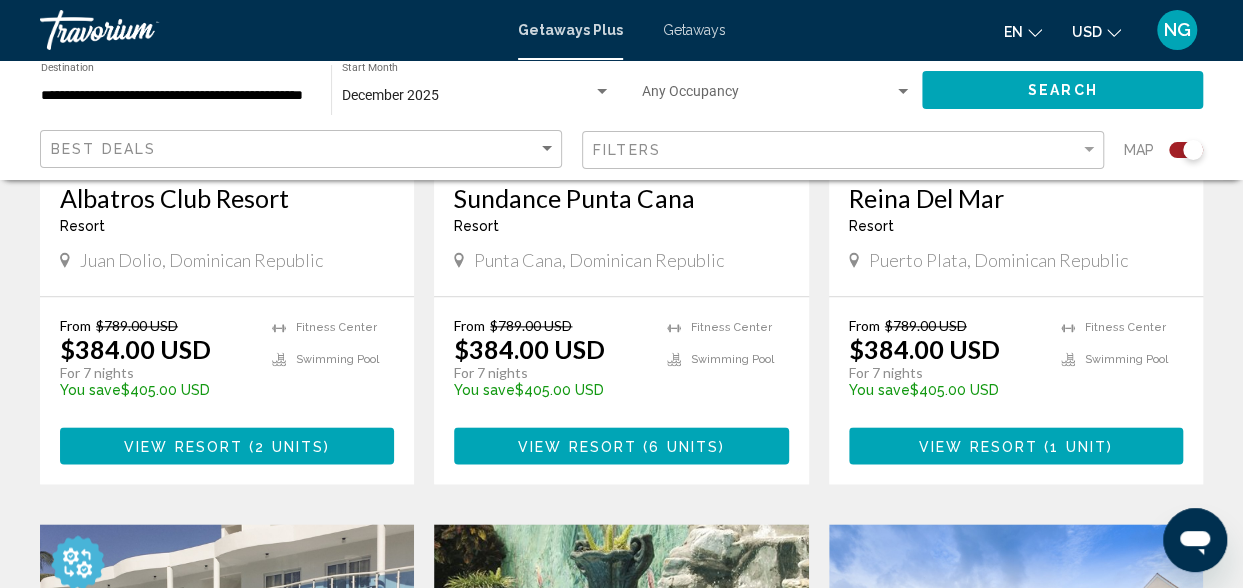 scroll, scrollTop: 933, scrollLeft: 0, axis: vertical 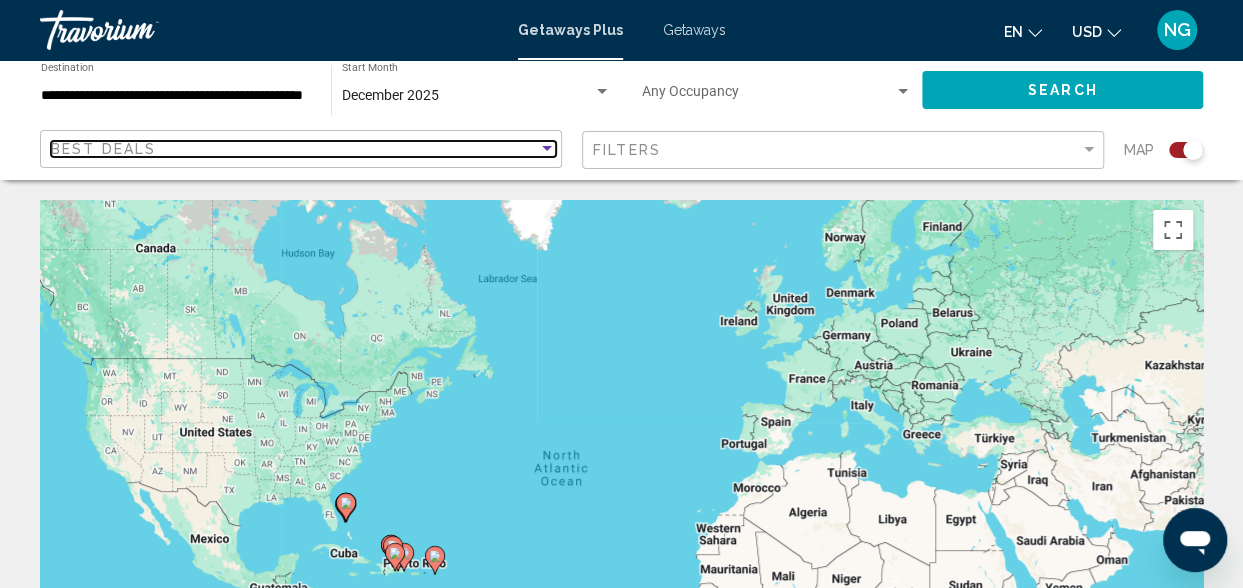 click at bounding box center (547, 148) 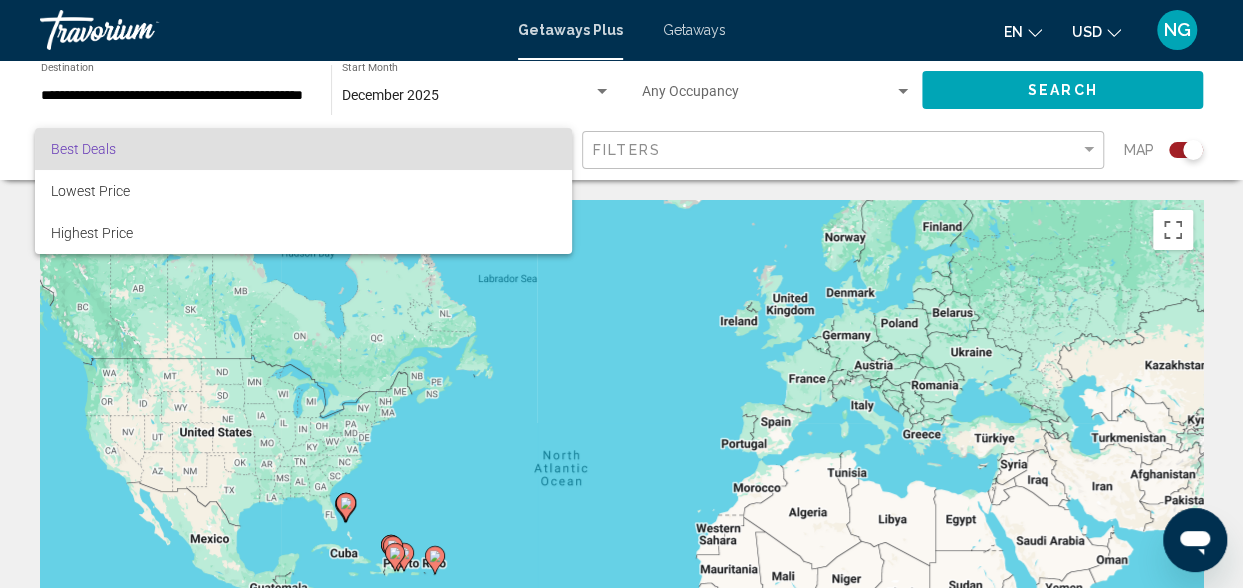 click on "**********" at bounding box center [621, 294] 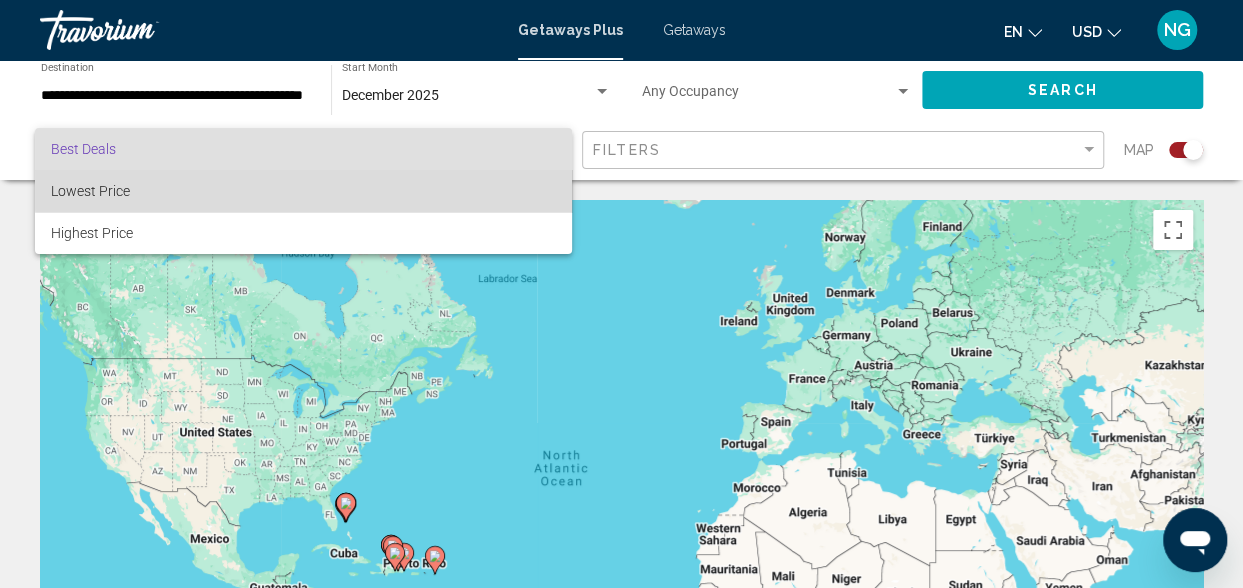 click on "Lowest Price" at bounding box center [303, 191] 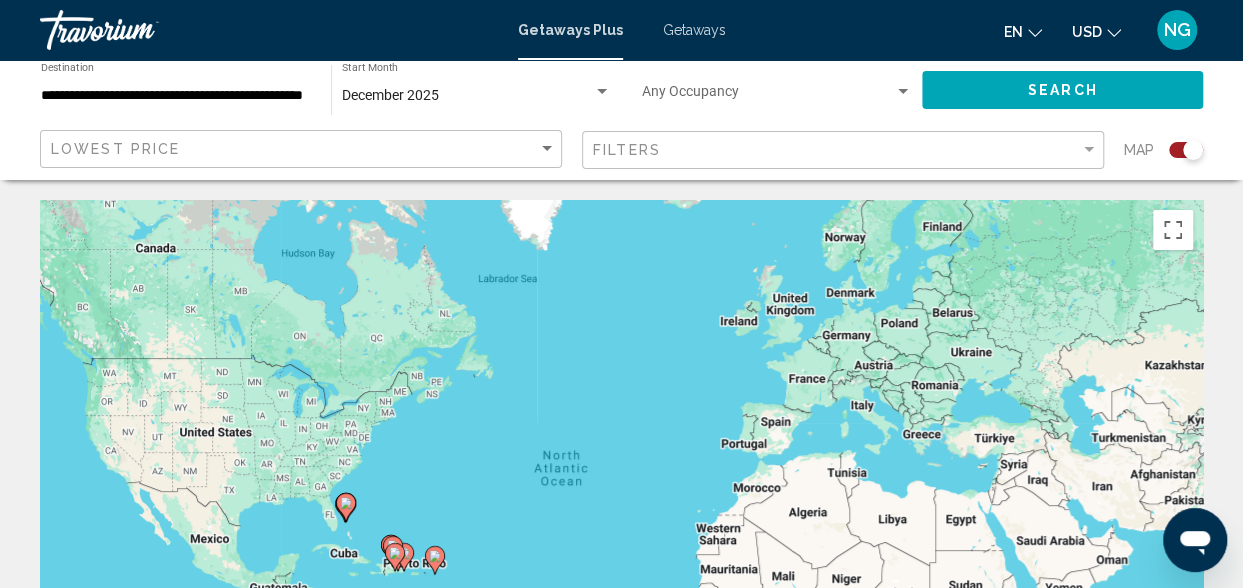 click on "**********" at bounding box center (621, 1888) 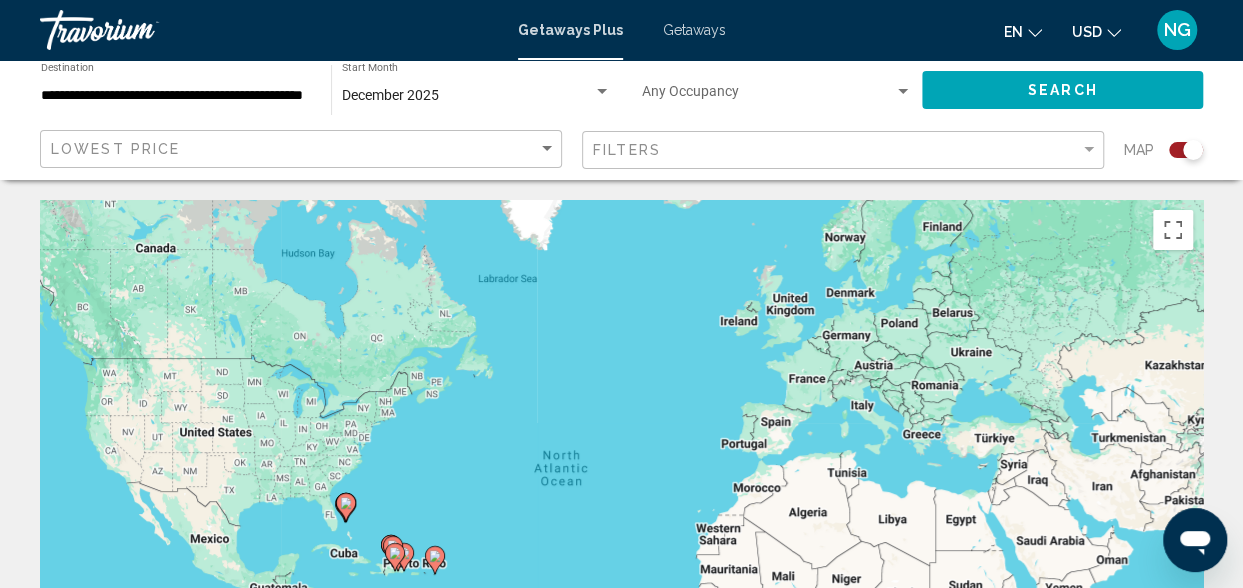 click on "**********" at bounding box center (176, 96) 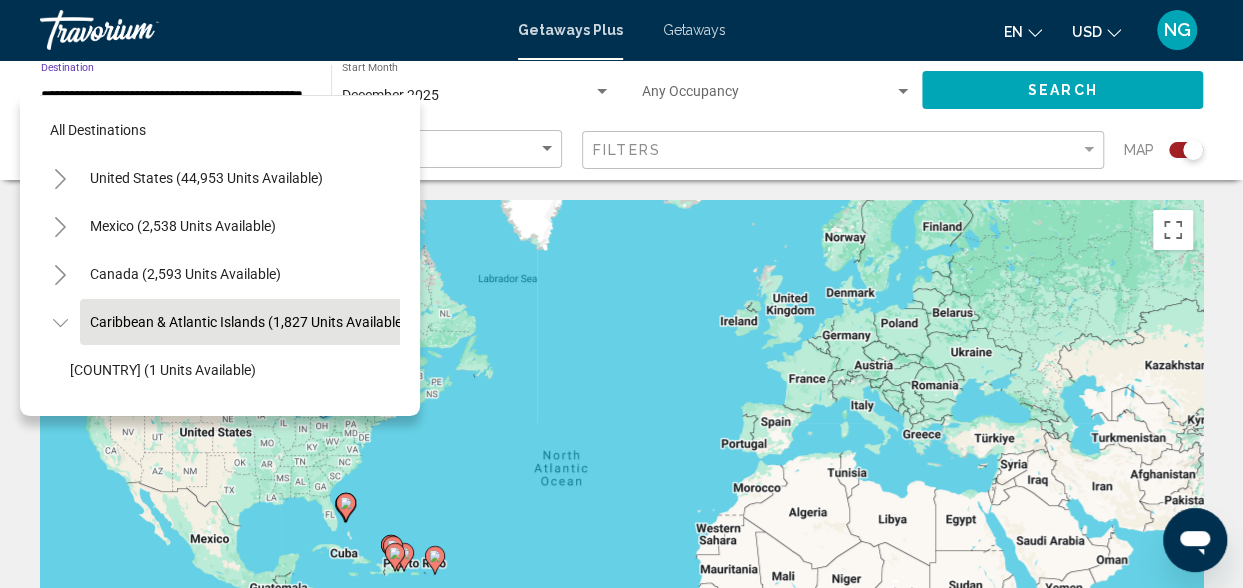 scroll, scrollTop: 78, scrollLeft: 32, axis: both 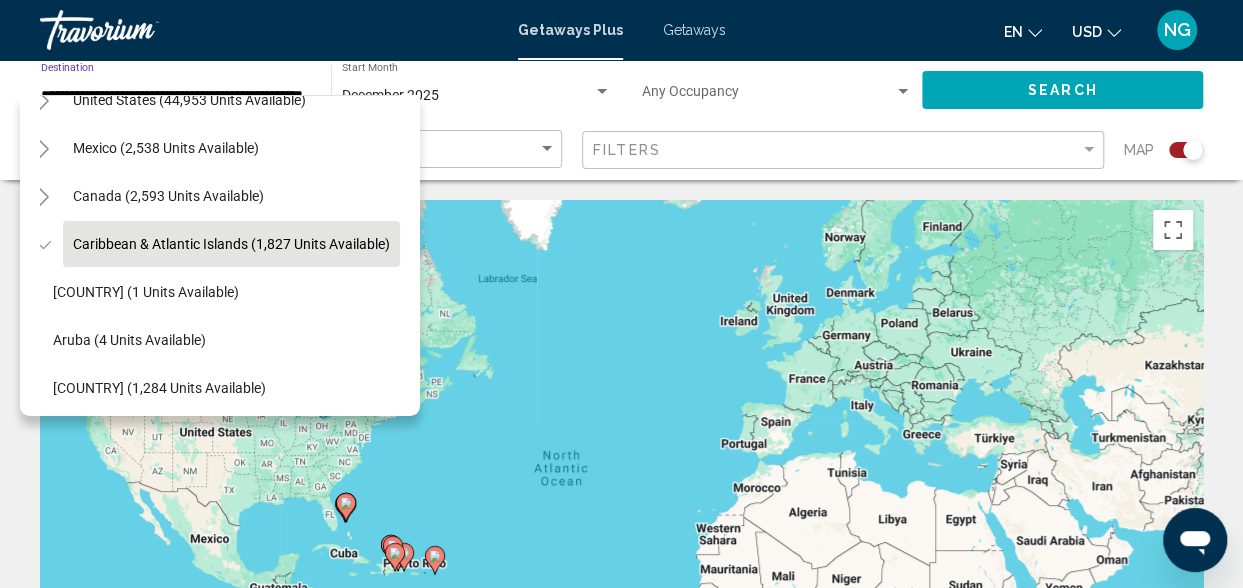 click on "**********" at bounding box center [176, 96] 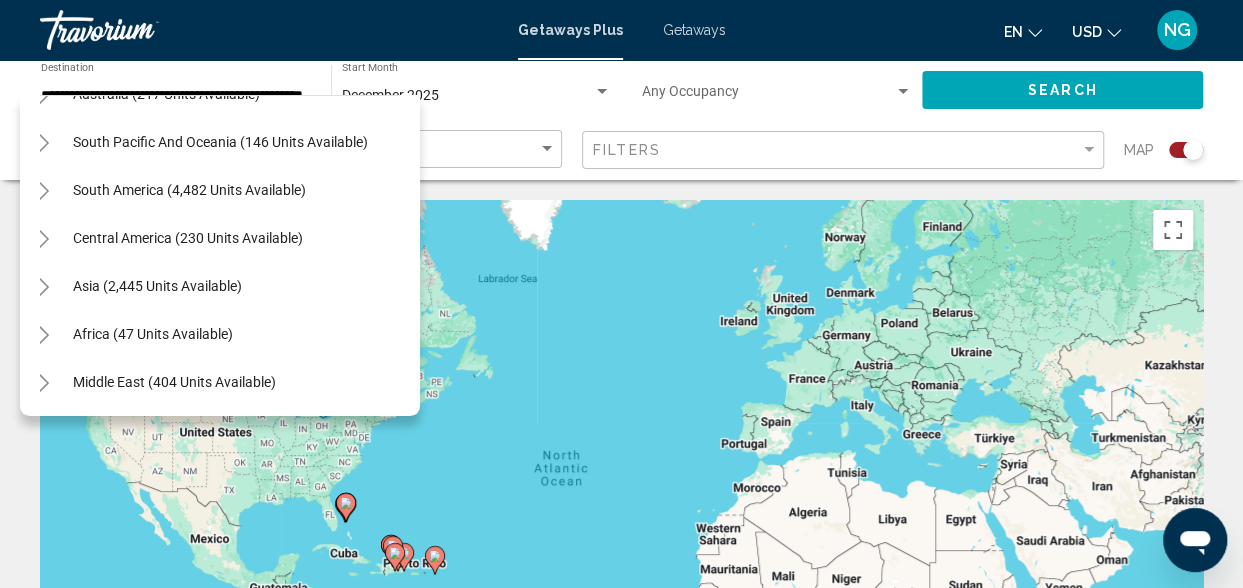 scroll, scrollTop: 771, scrollLeft: 32, axis: both 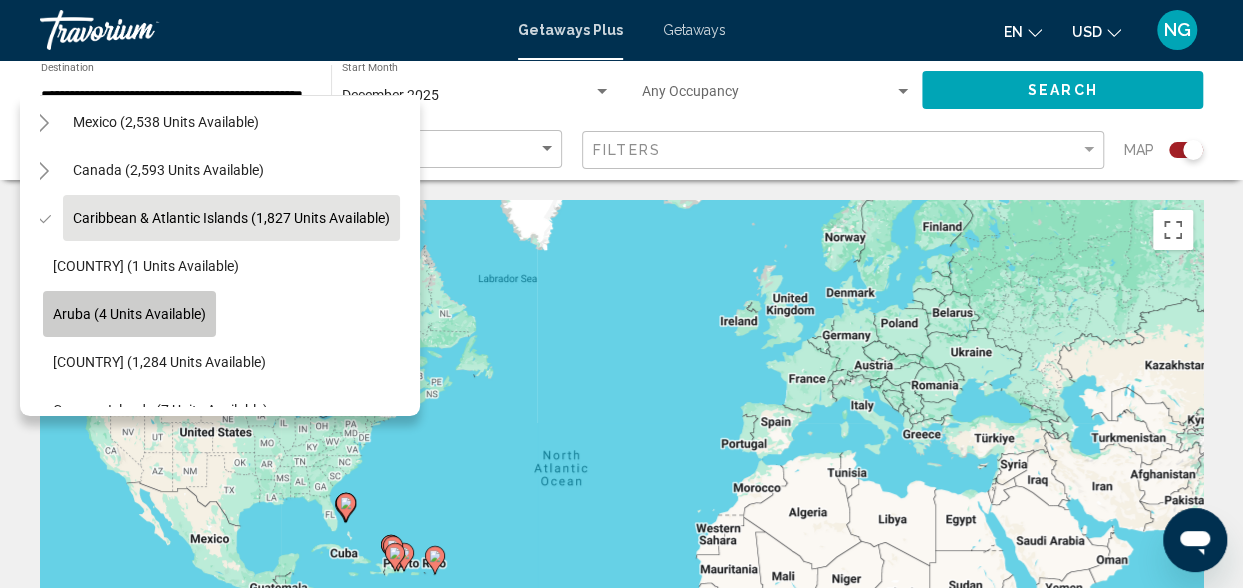 click on "Aruba (4 units available)" 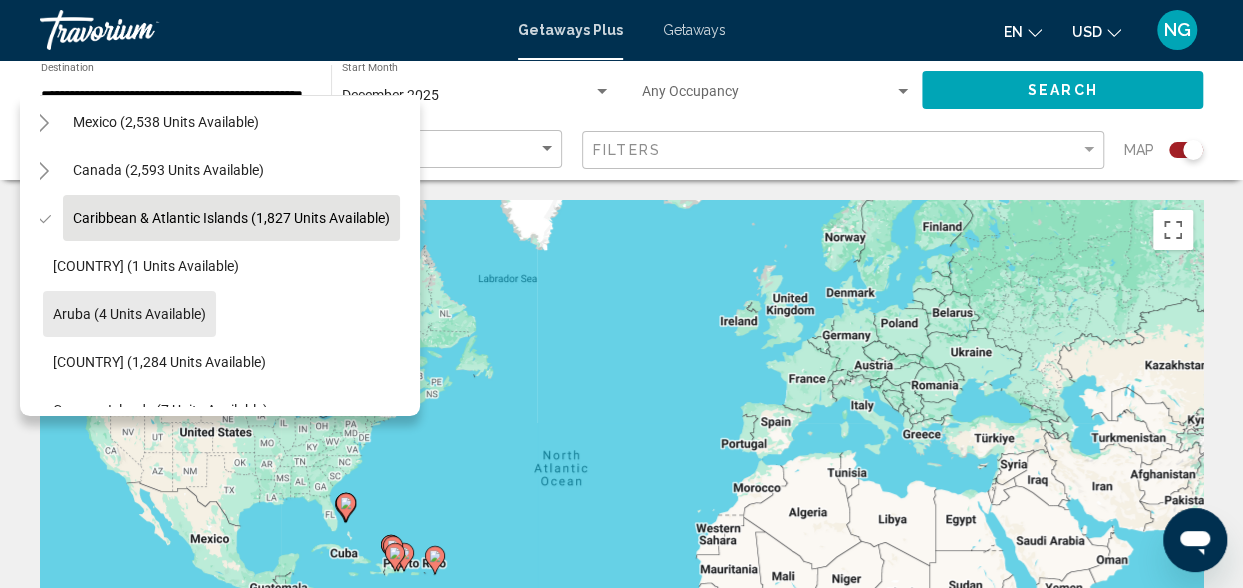 type on "**********" 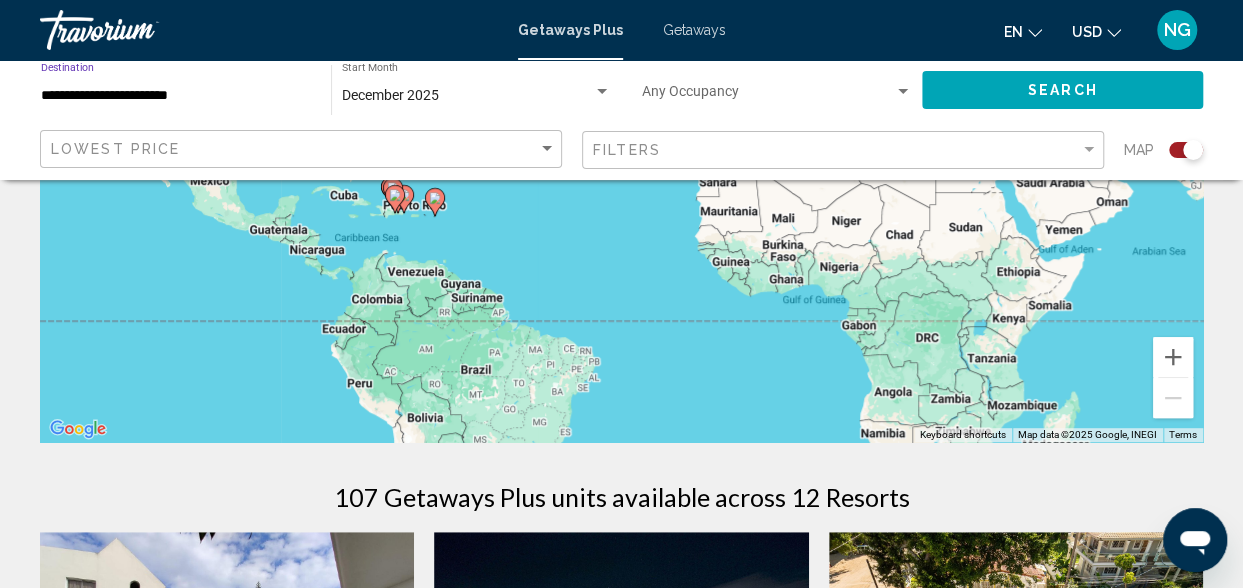 scroll, scrollTop: 368, scrollLeft: 0, axis: vertical 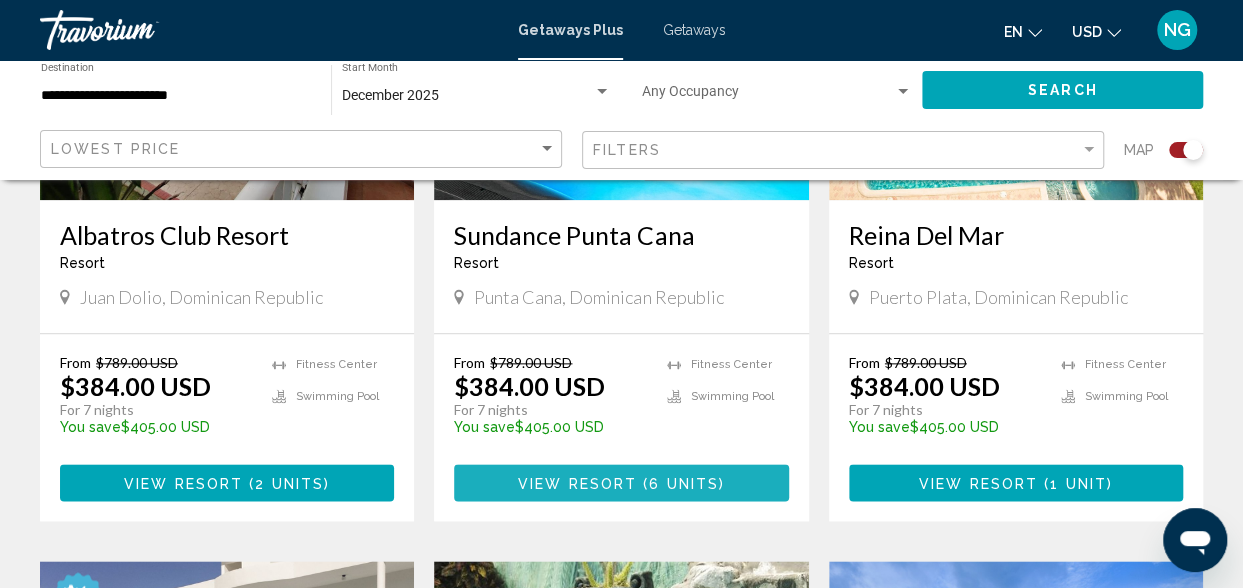 click on "View Resort" at bounding box center (577, 483) 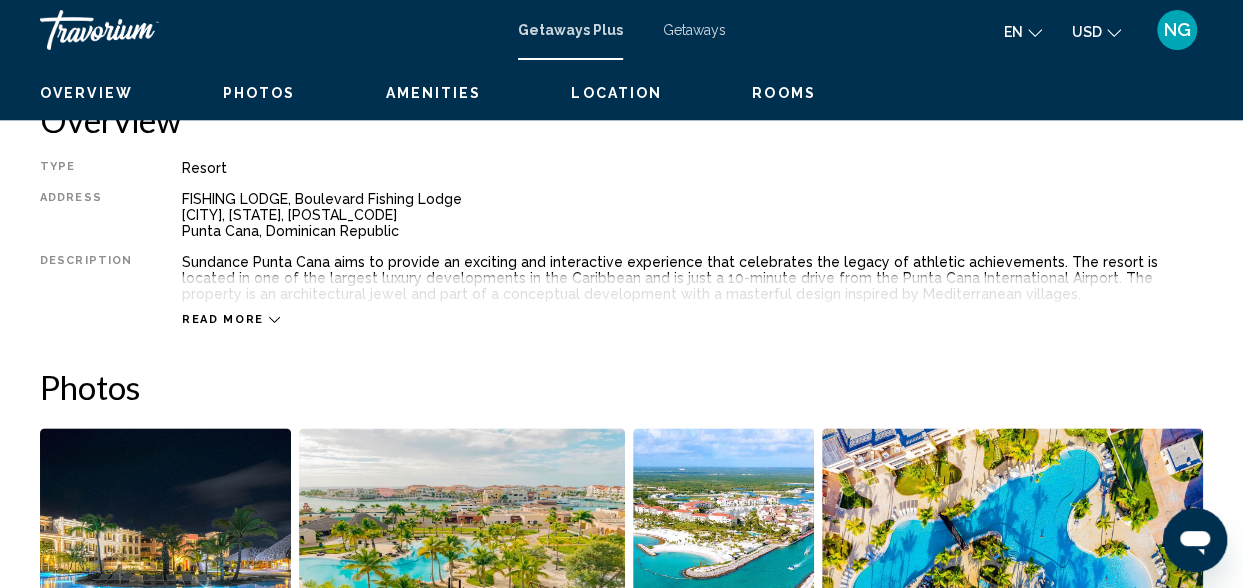 scroll, scrollTop: 241, scrollLeft: 0, axis: vertical 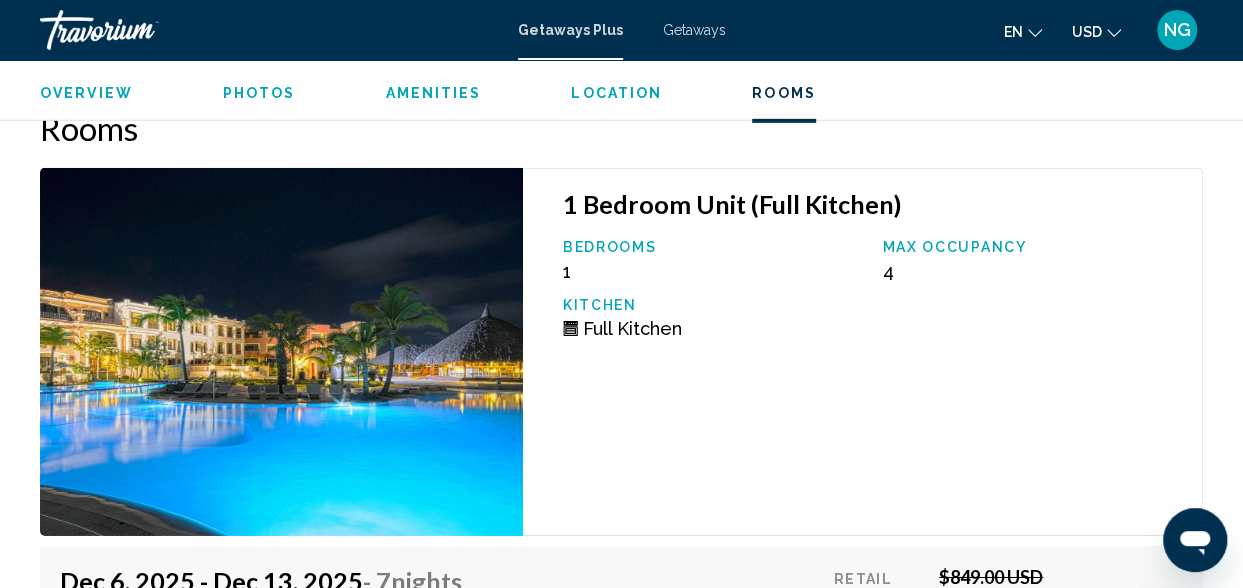 click at bounding box center (281, 352) 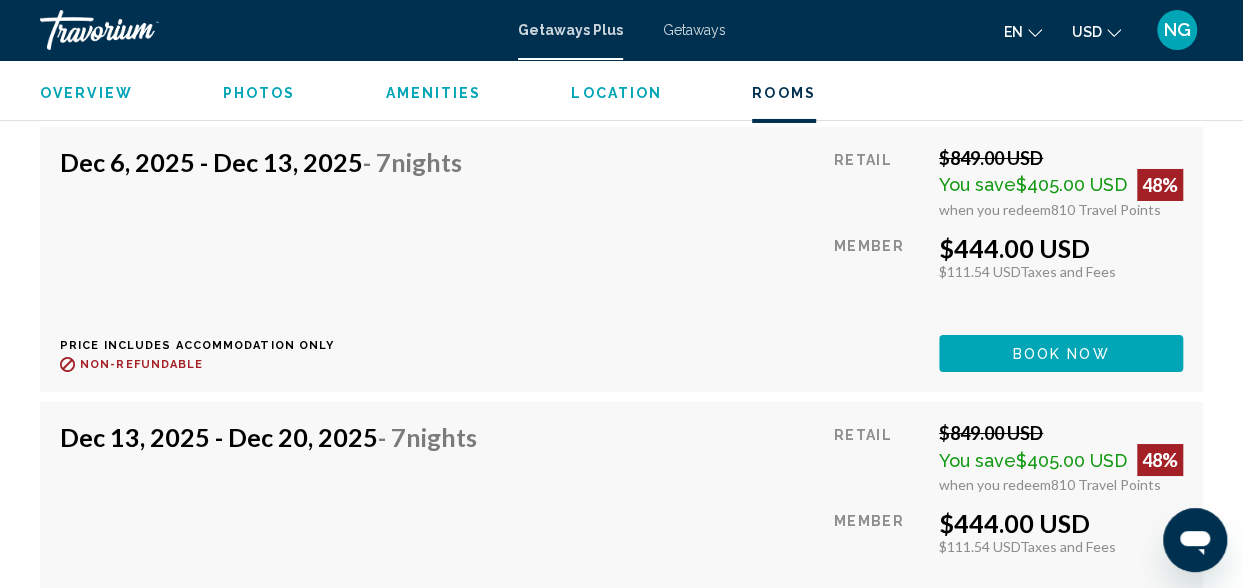 scroll, scrollTop: 3458, scrollLeft: 0, axis: vertical 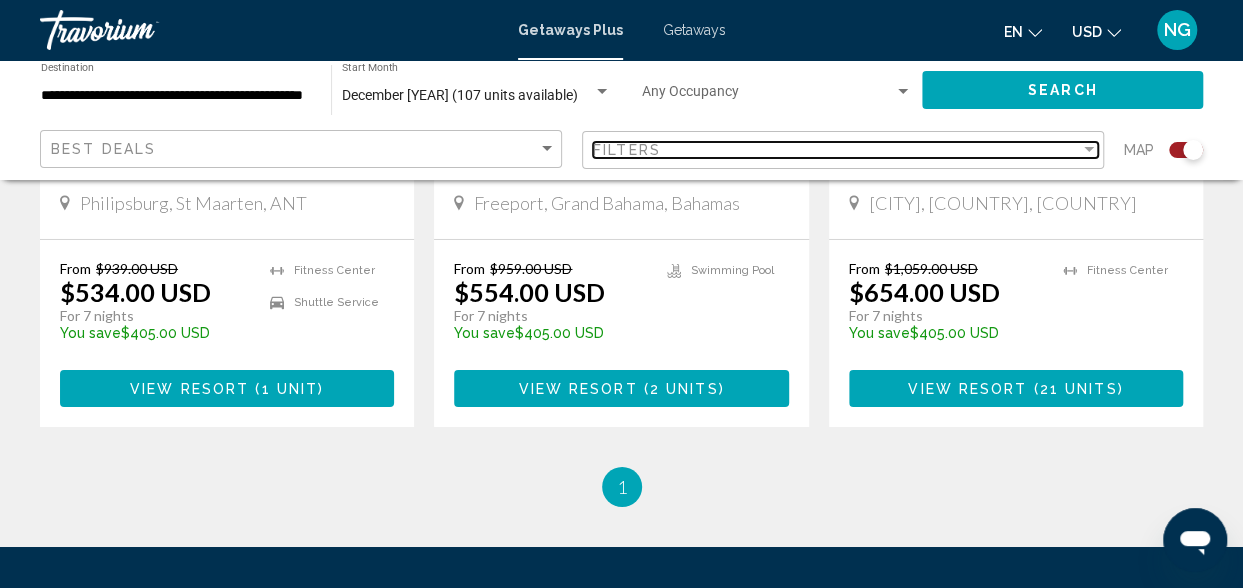 click at bounding box center [1089, 150] 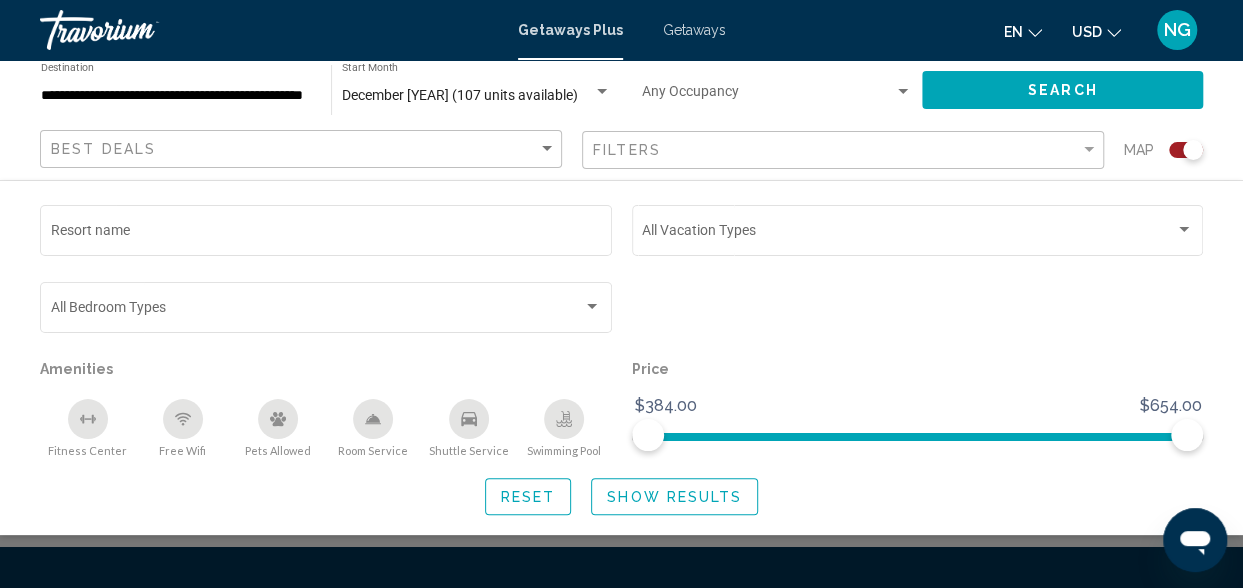 click on "**********" 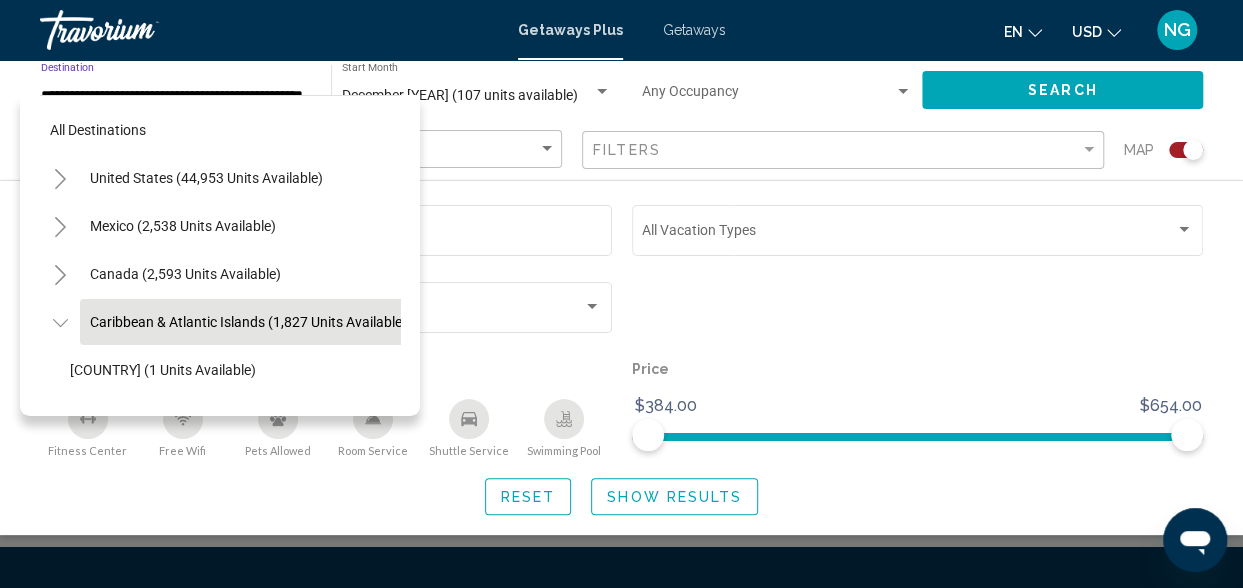 scroll, scrollTop: 78, scrollLeft: 32, axis: both 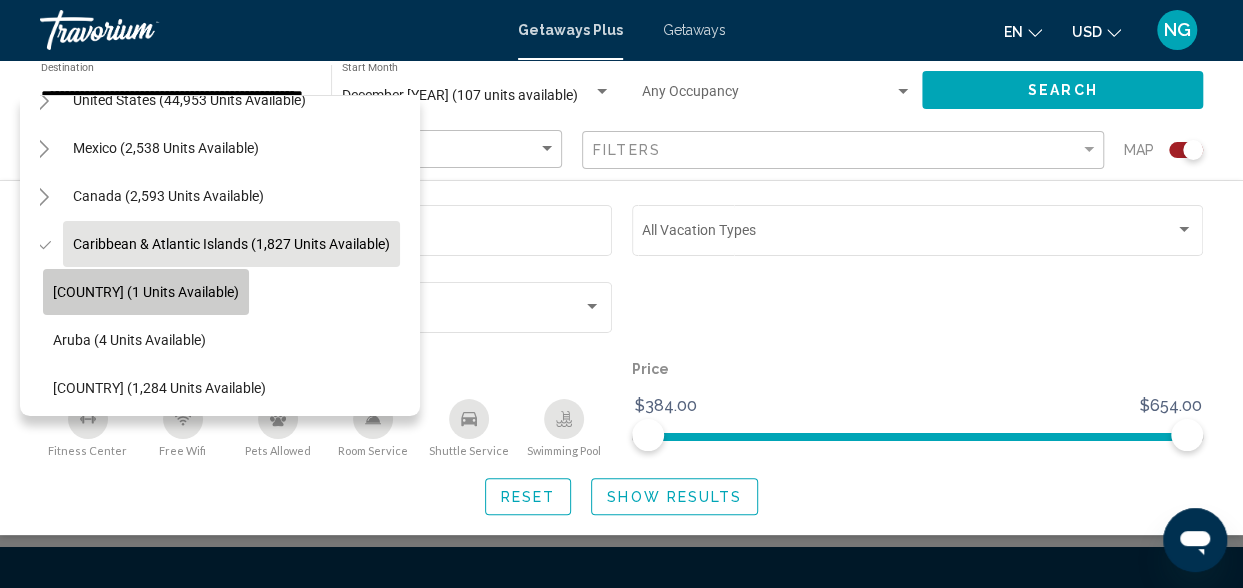 click on "[COUNTRY] (1 units available)" 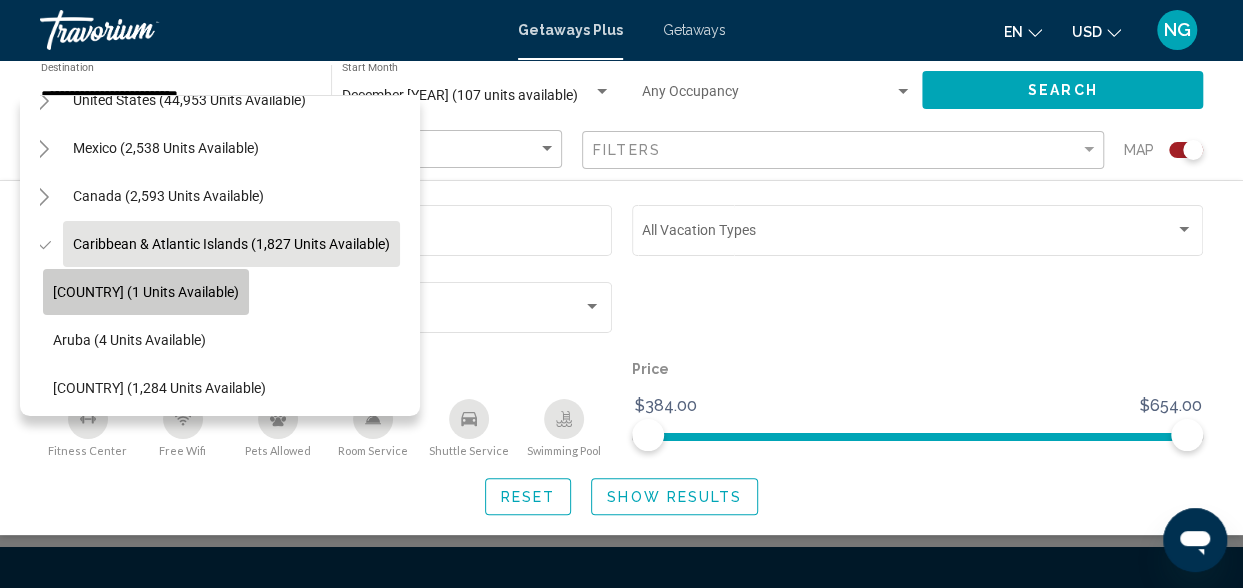 scroll, scrollTop: 0, scrollLeft: 0, axis: both 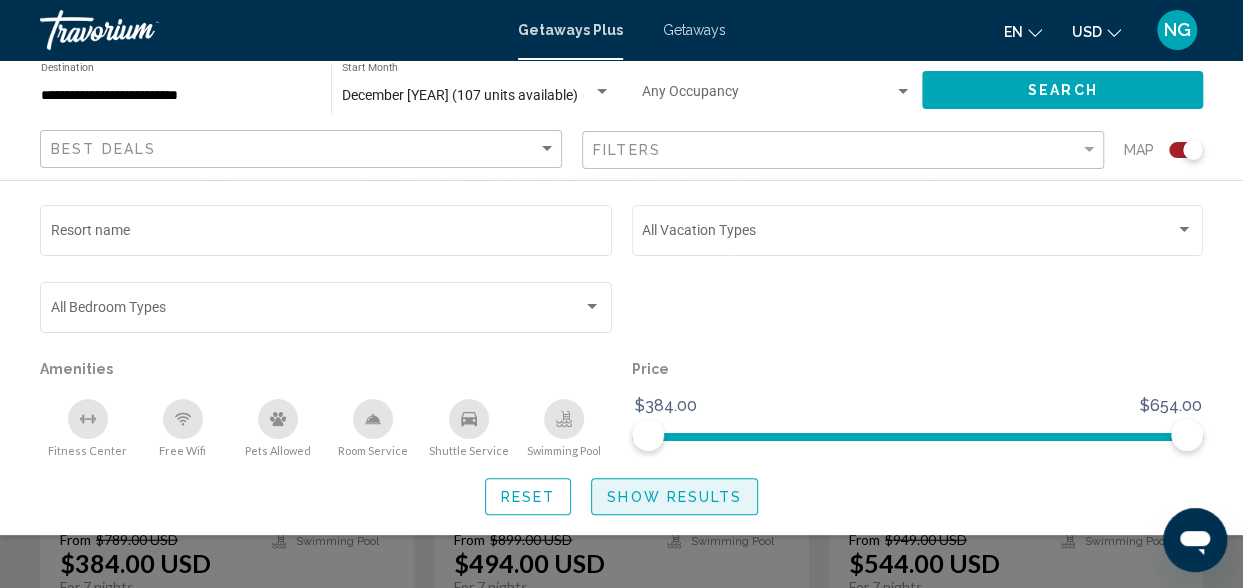 click on "Show Results" 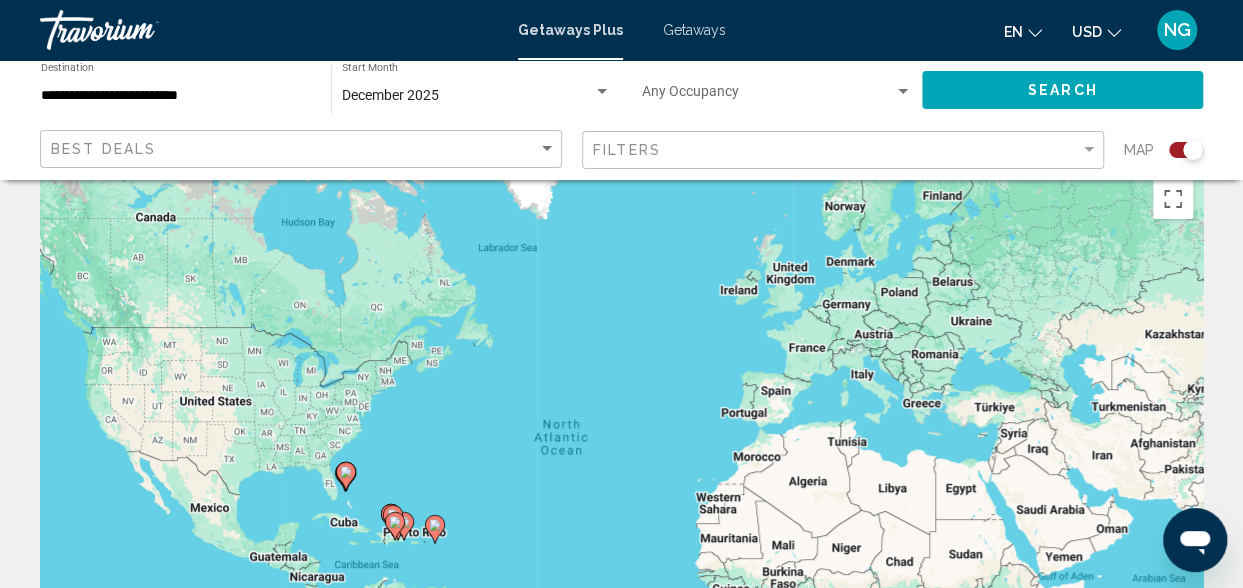 scroll, scrollTop: 0, scrollLeft: 0, axis: both 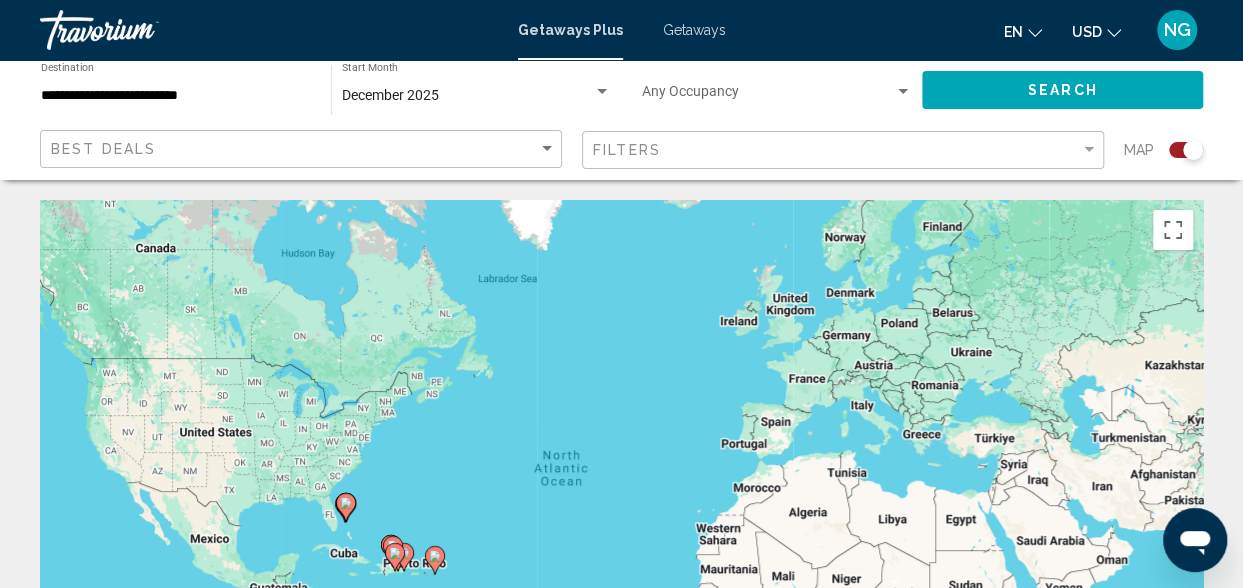 click on "**********" at bounding box center (176, 96) 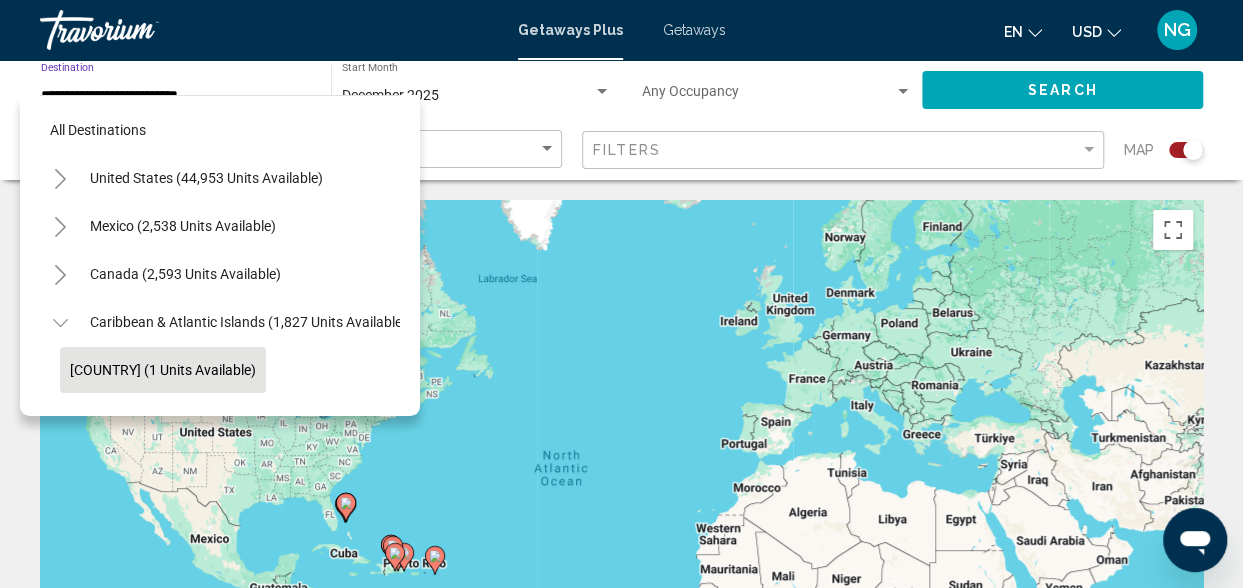 scroll, scrollTop: 126, scrollLeft: 0, axis: vertical 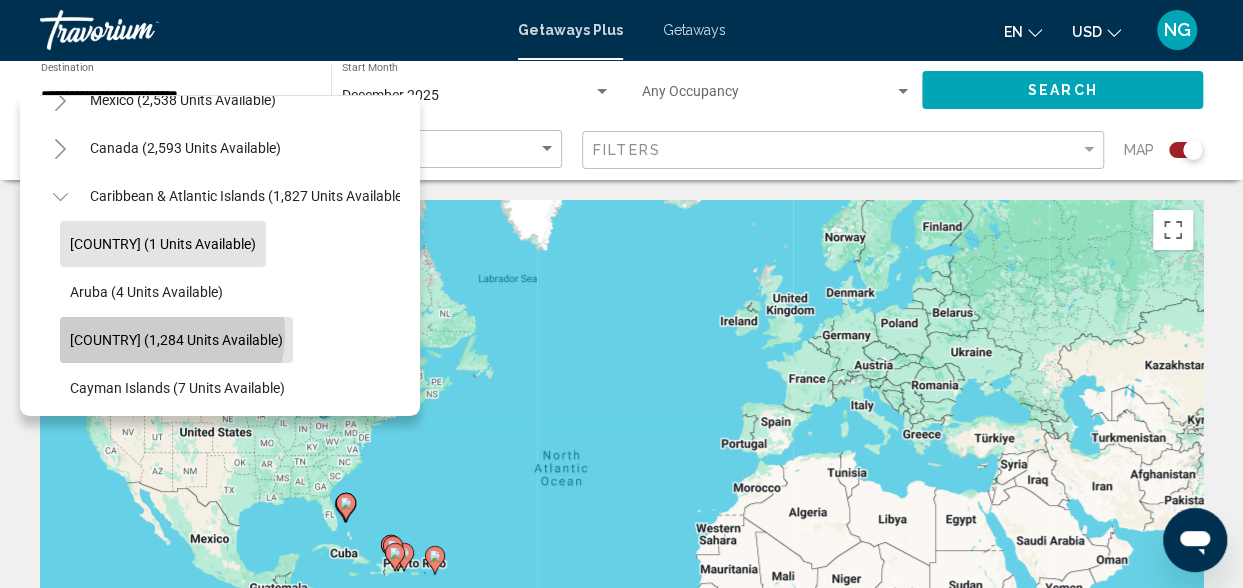 click on "[COUNTRY] (1,284 units available)" 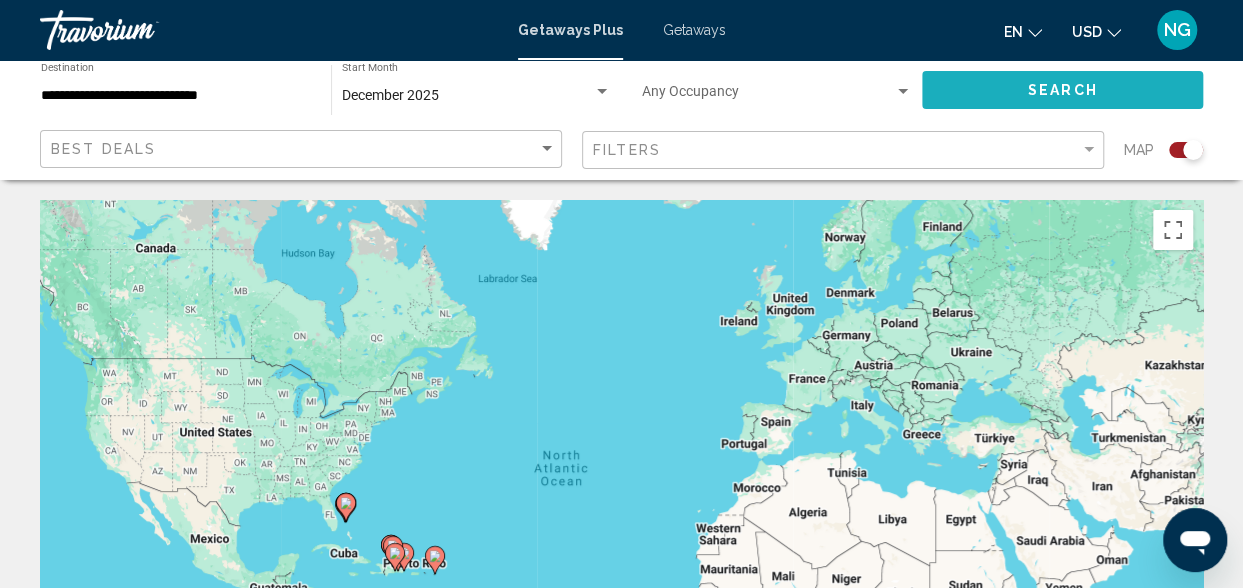 click on "Search" 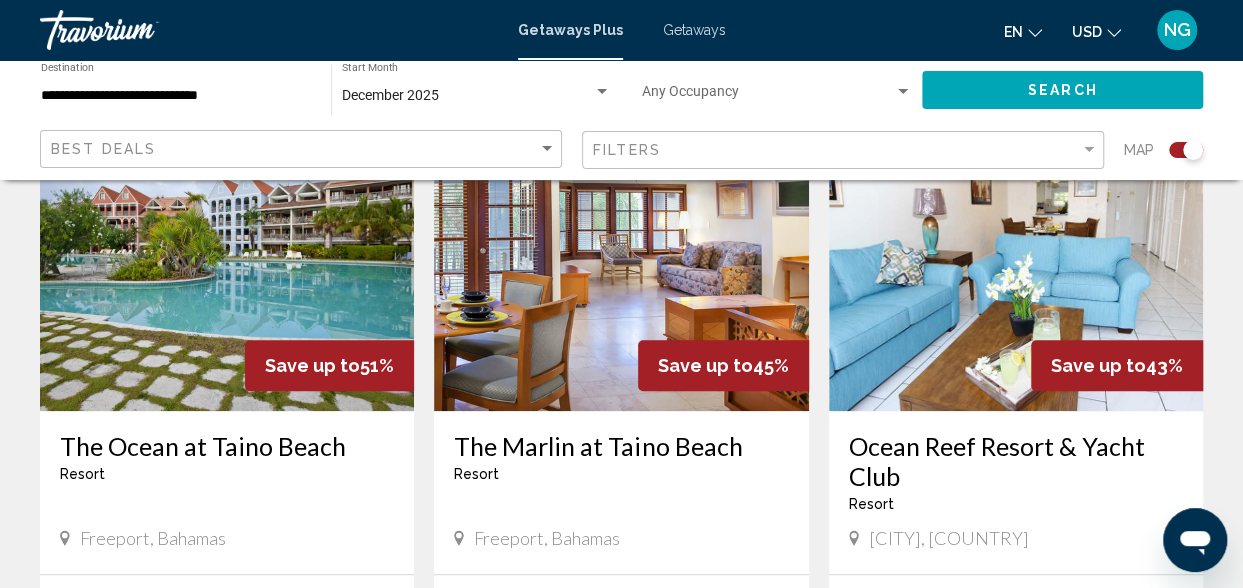 scroll, scrollTop: 852, scrollLeft: 0, axis: vertical 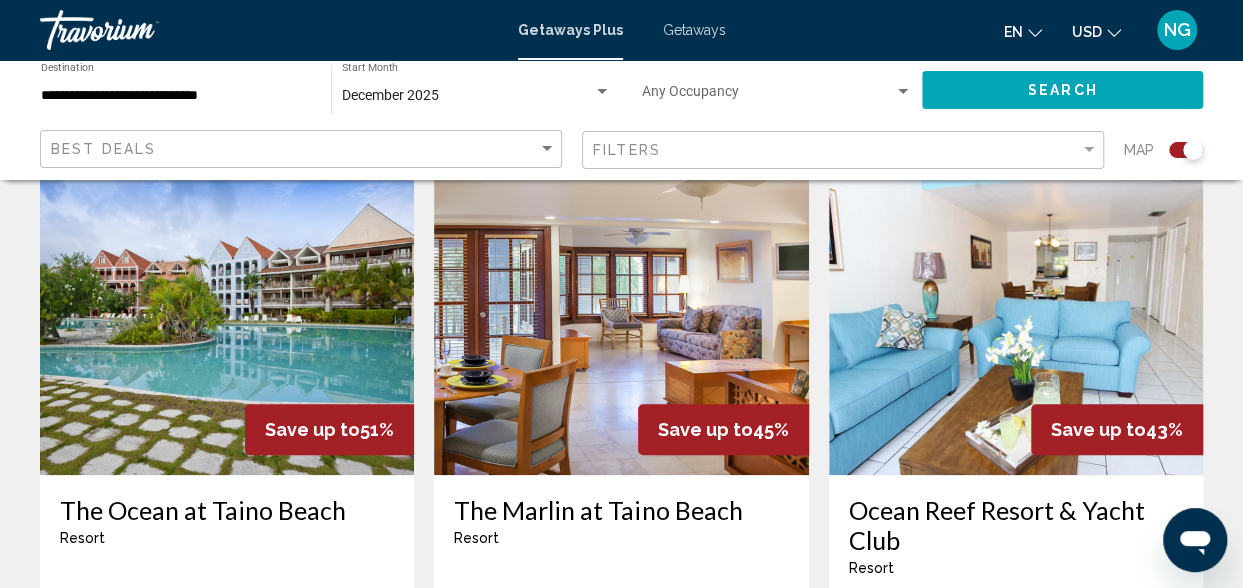 click at bounding box center [227, 315] 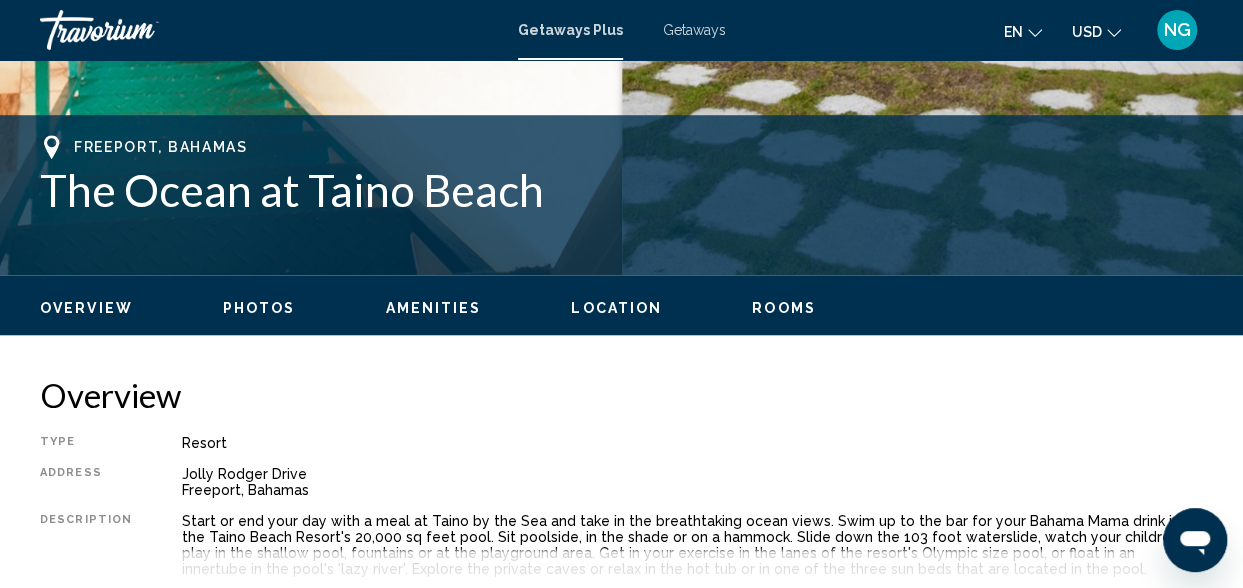 scroll, scrollTop: 241, scrollLeft: 0, axis: vertical 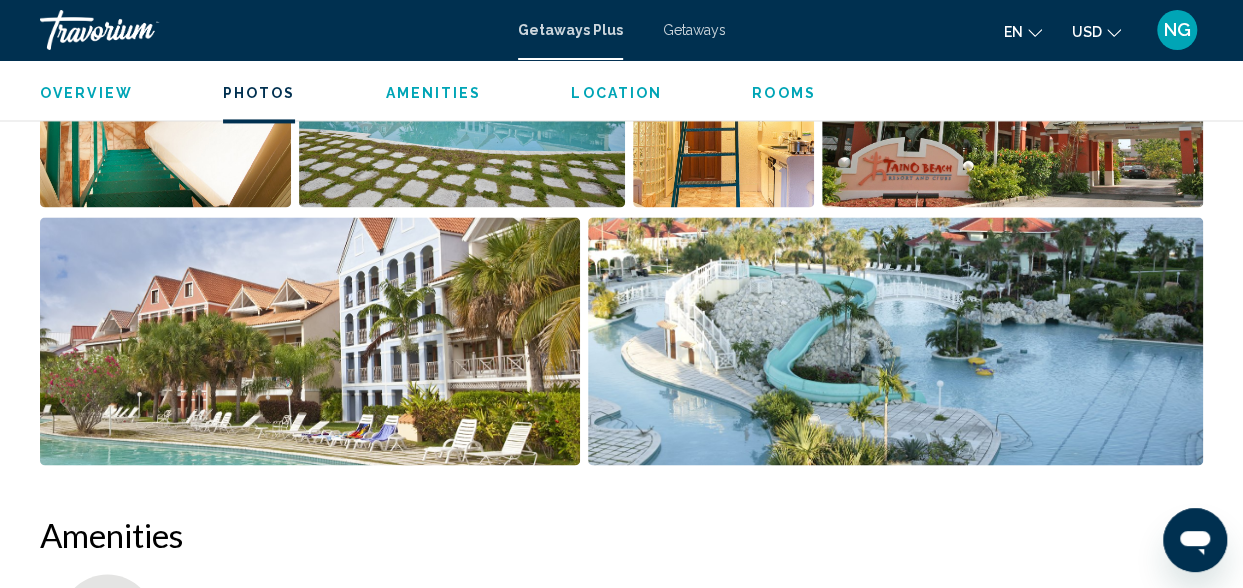 click at bounding box center [310, 341] 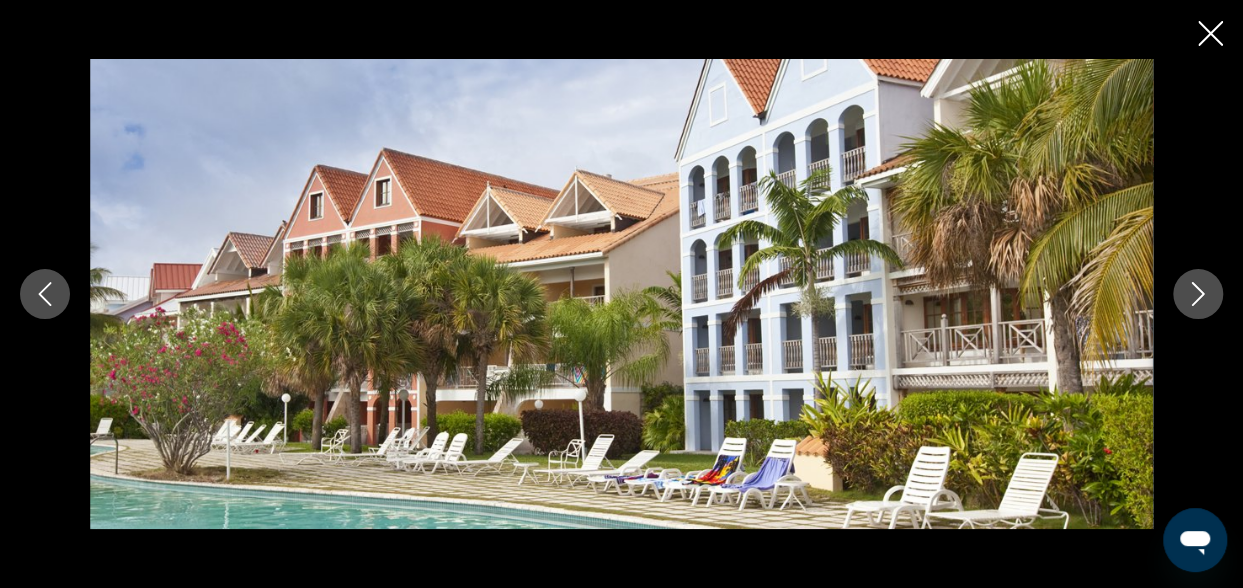 click 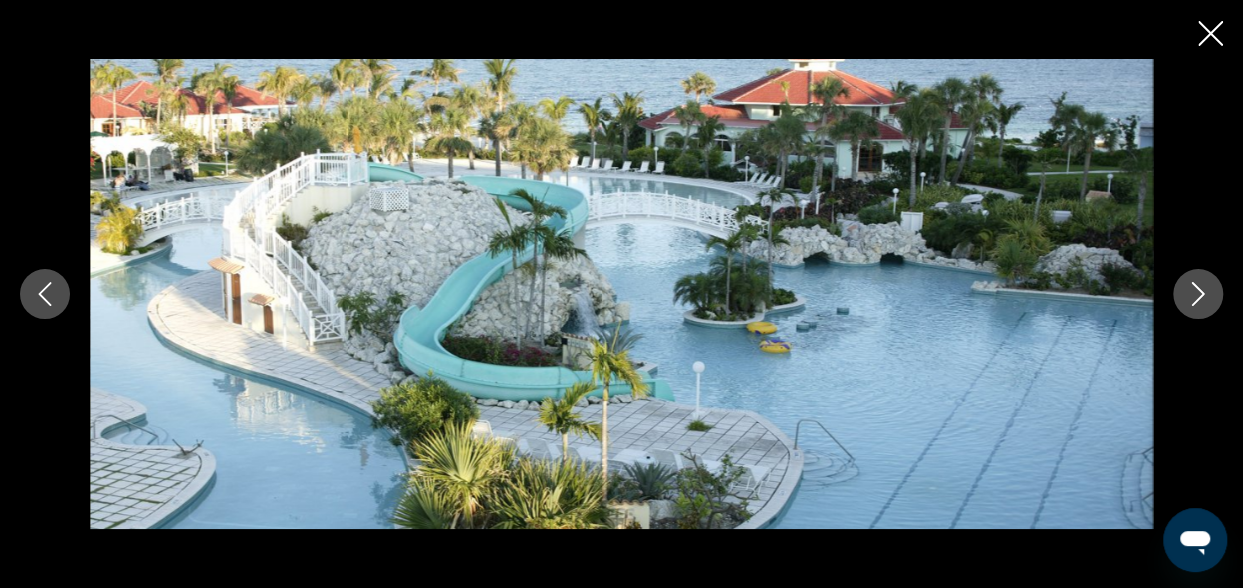 click 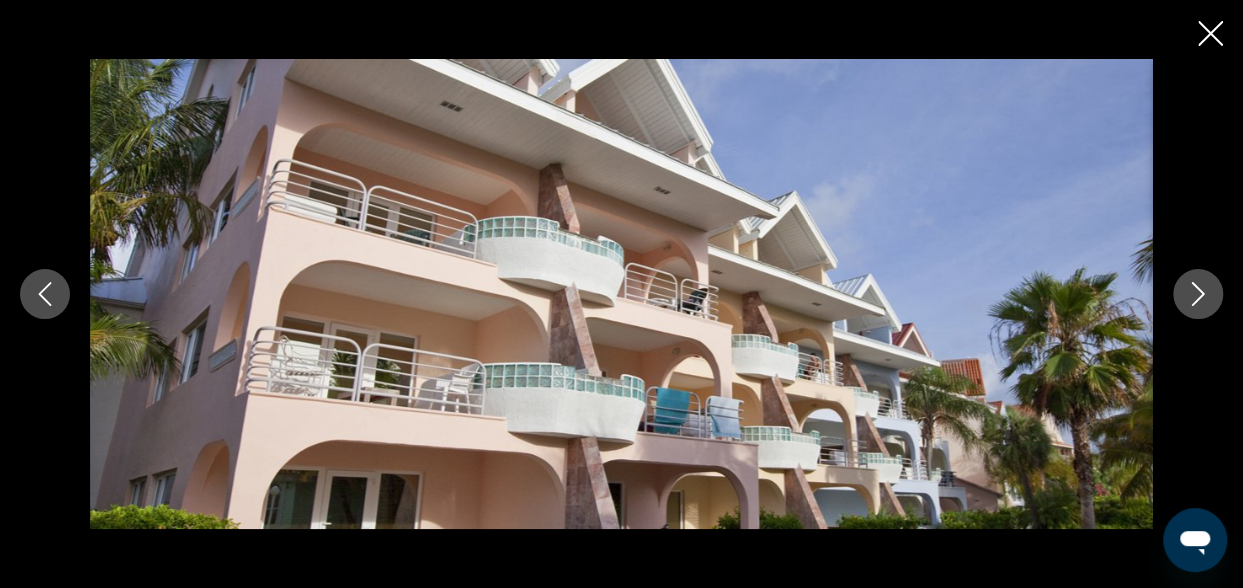 click 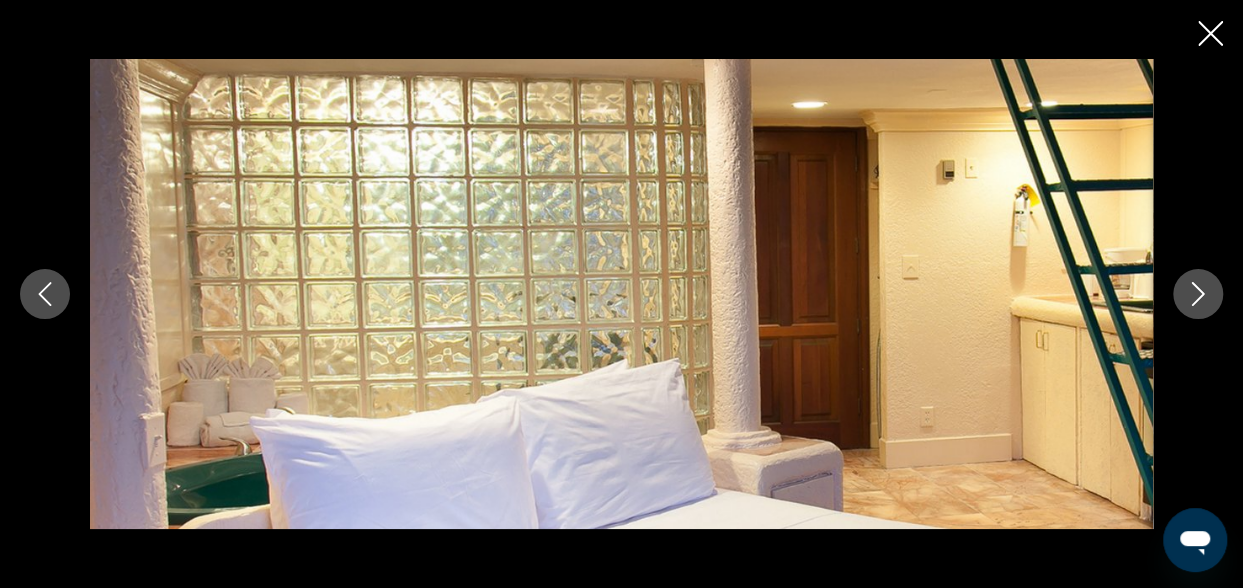 click 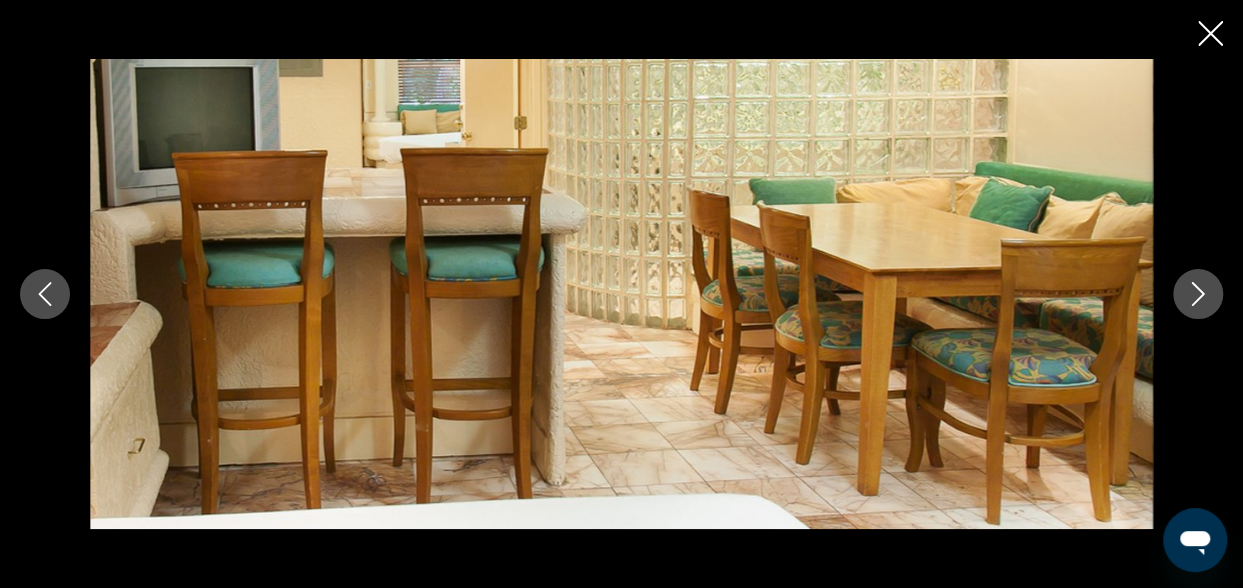click 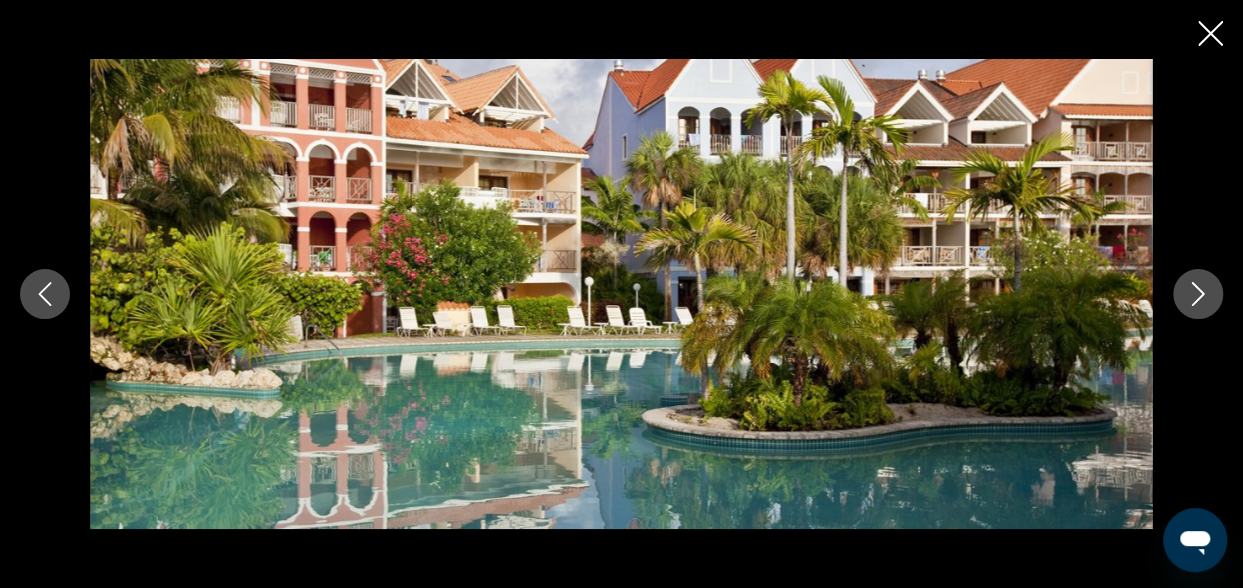 click 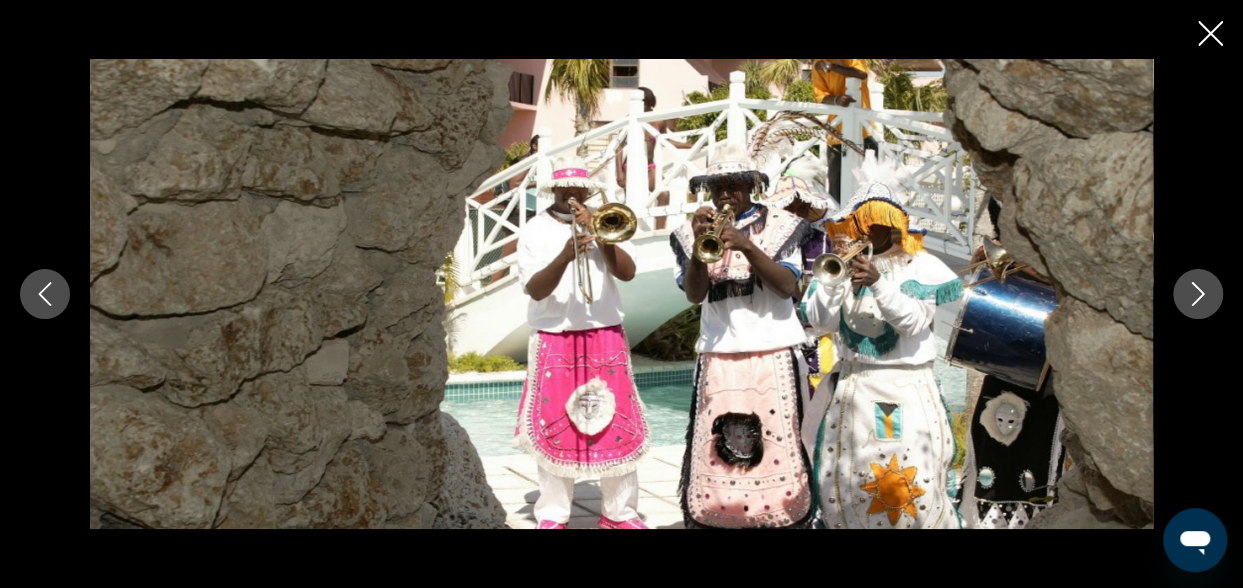 click 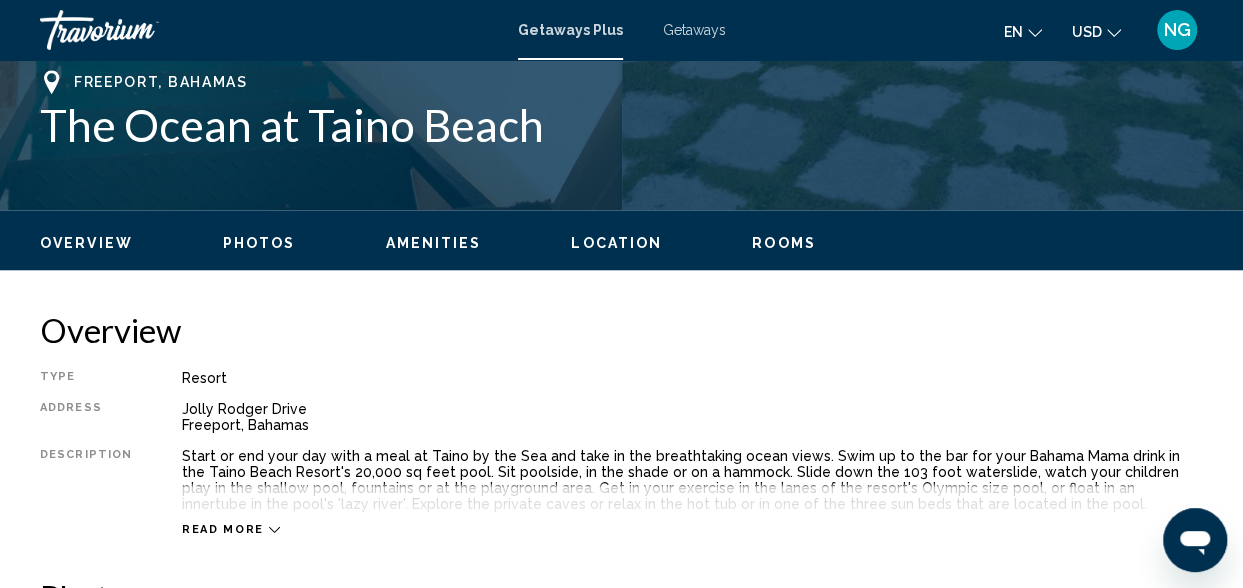 scroll, scrollTop: 746, scrollLeft: 0, axis: vertical 